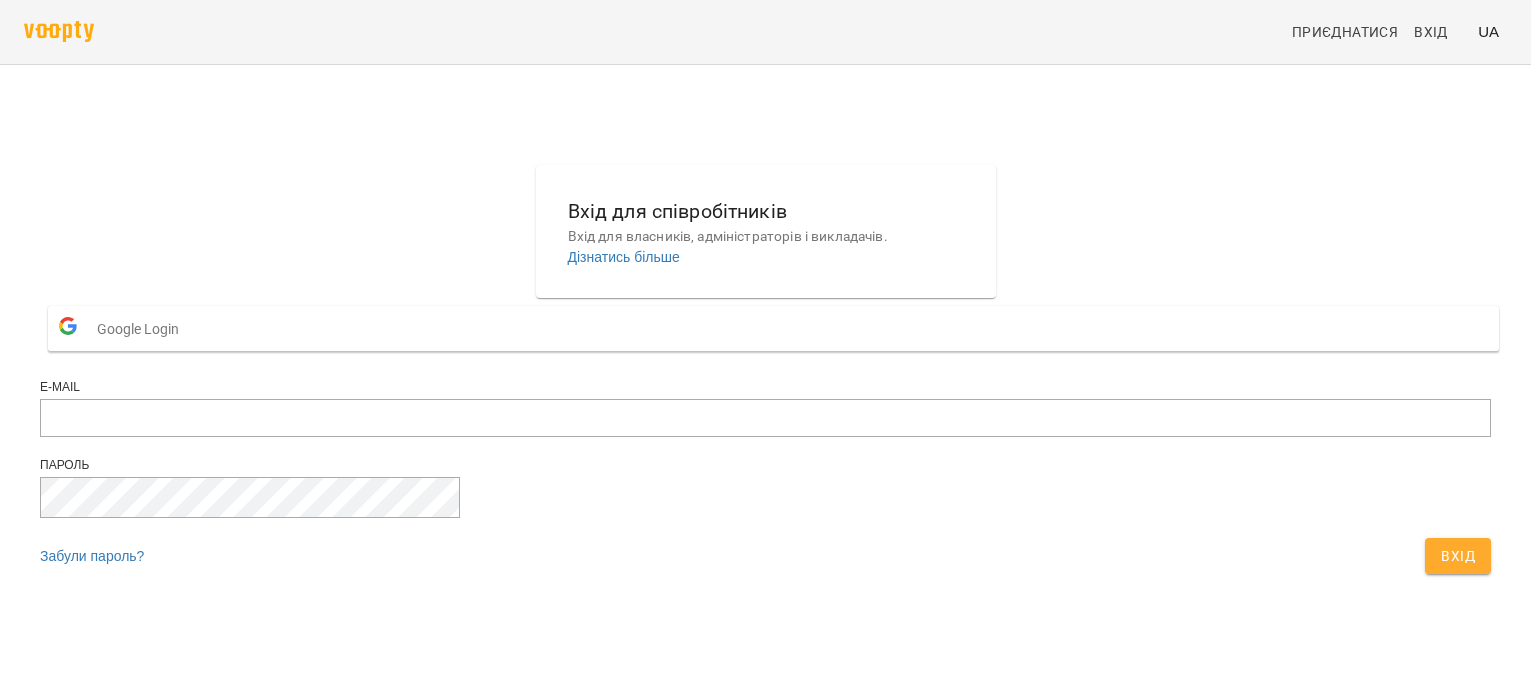 scroll, scrollTop: 0, scrollLeft: 0, axis: both 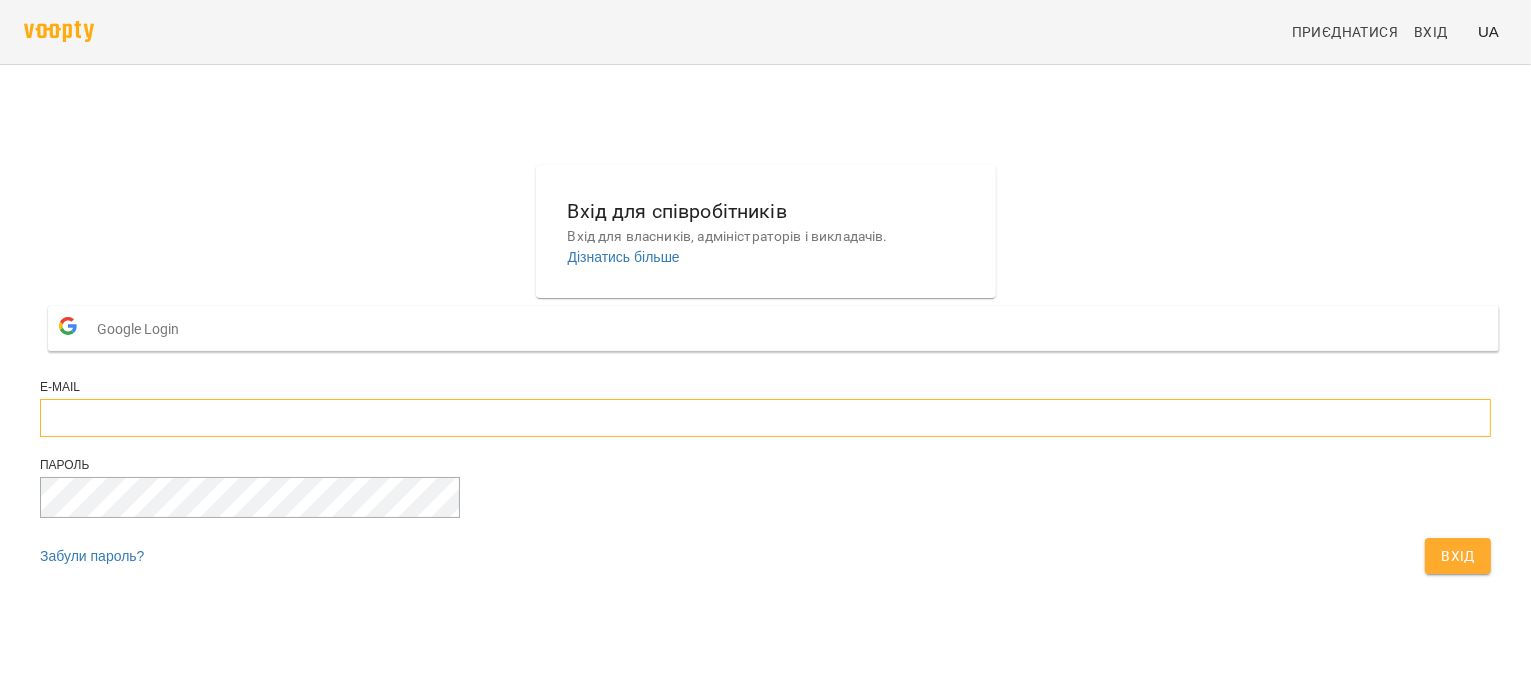type on "**********" 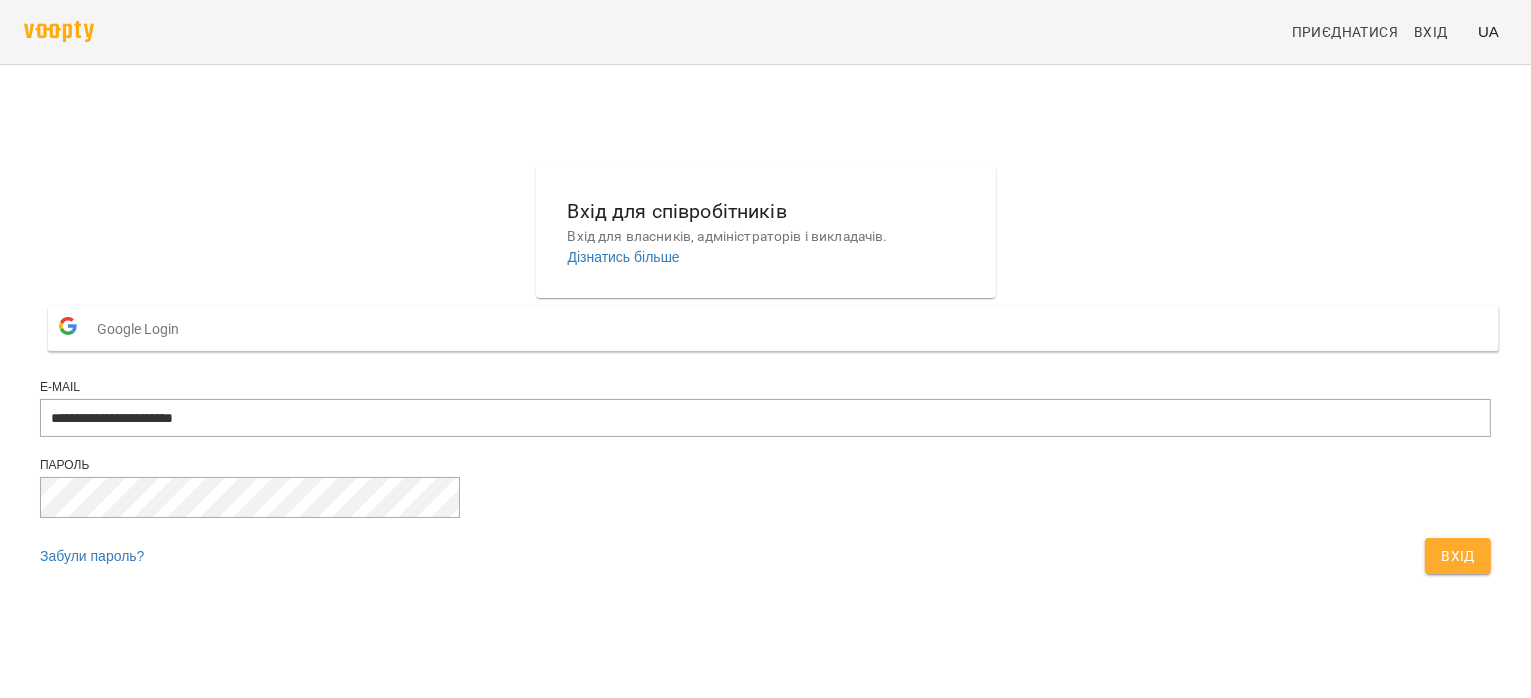 click on "Вхід" at bounding box center [1458, 556] 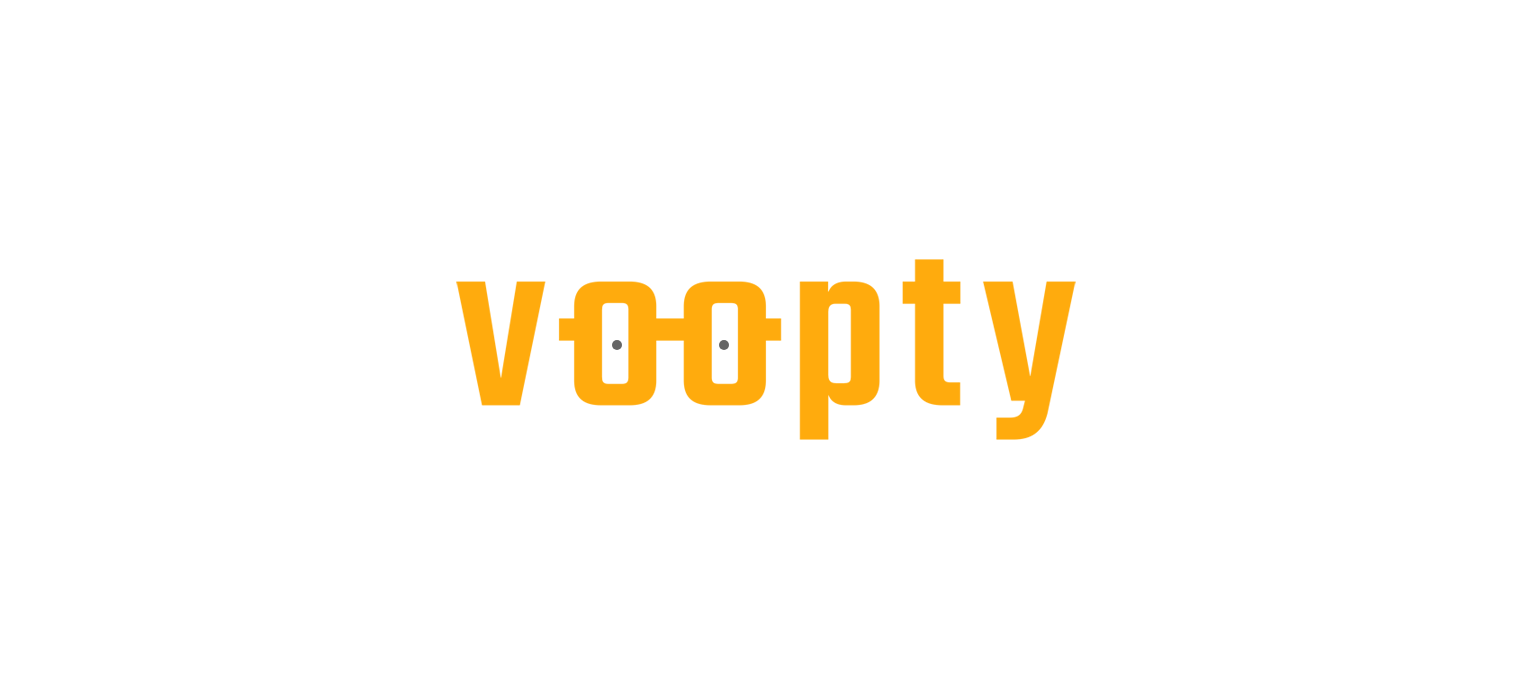 scroll, scrollTop: 0, scrollLeft: 0, axis: both 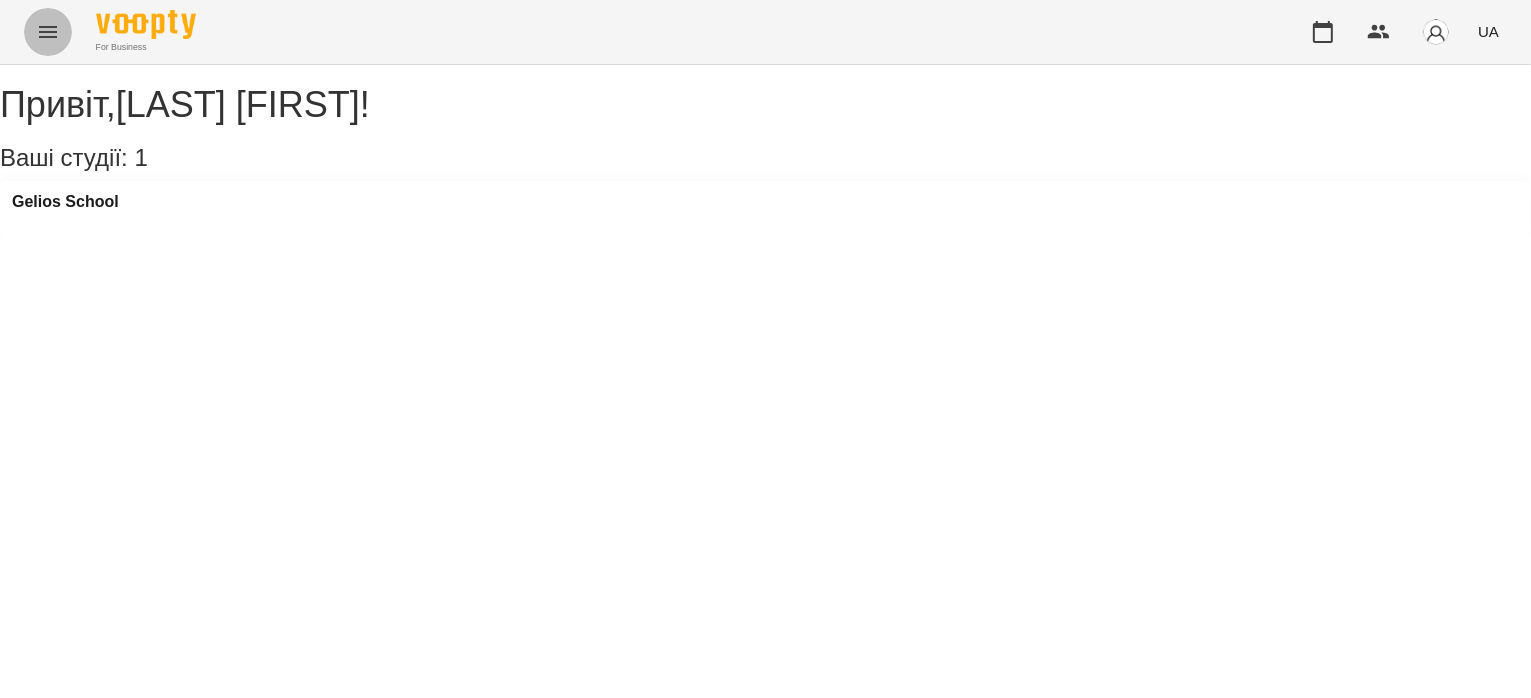 click 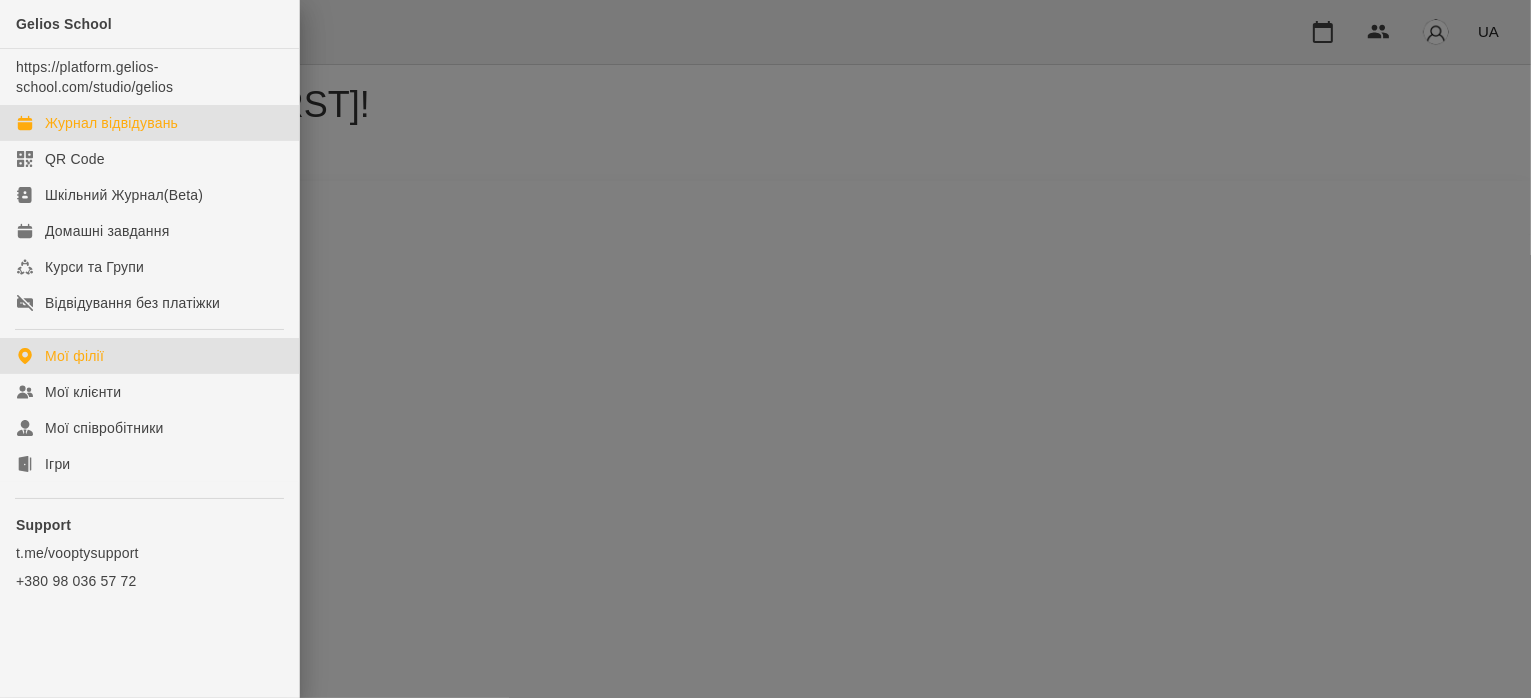 click on "Журнал відвідувань" at bounding box center (111, 123) 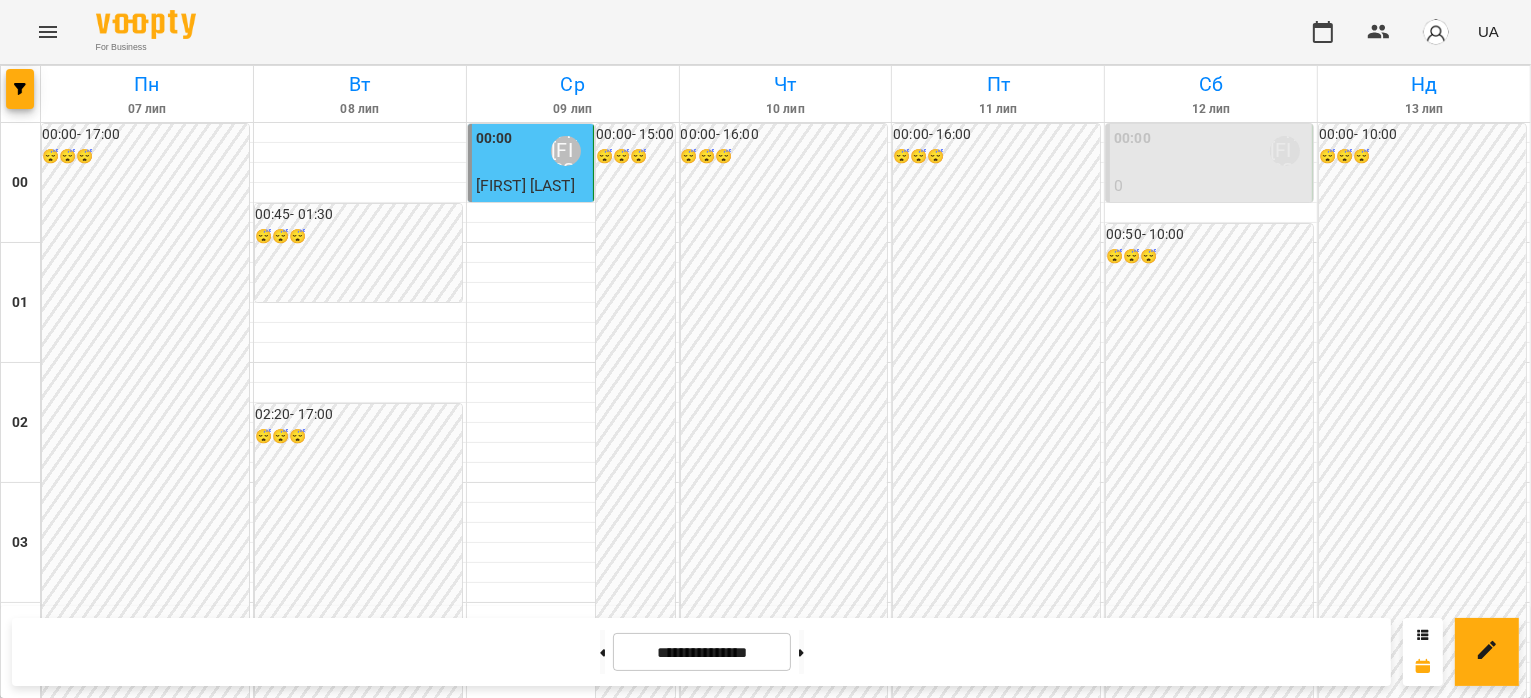 scroll, scrollTop: 2195, scrollLeft: 0, axis: vertical 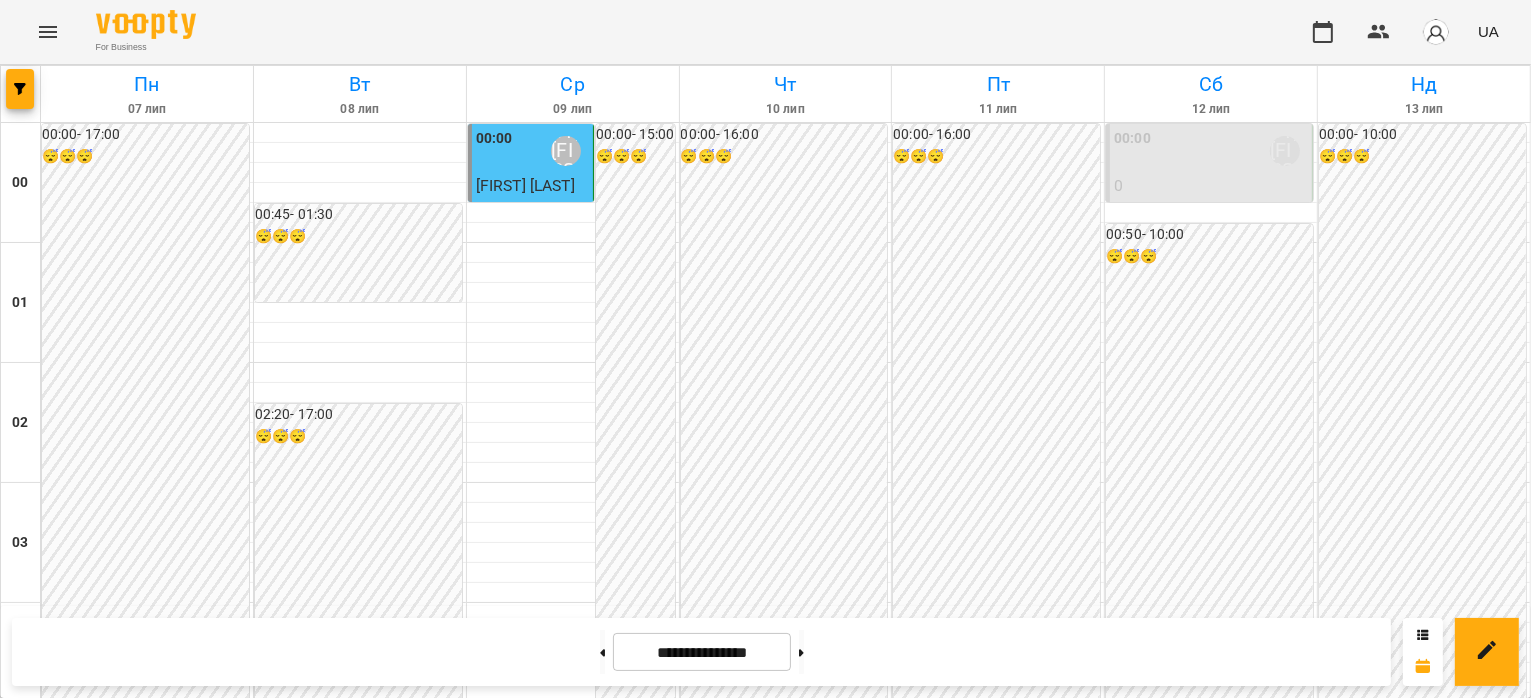 click on "19:00" at bounding box center (1132, 2431) 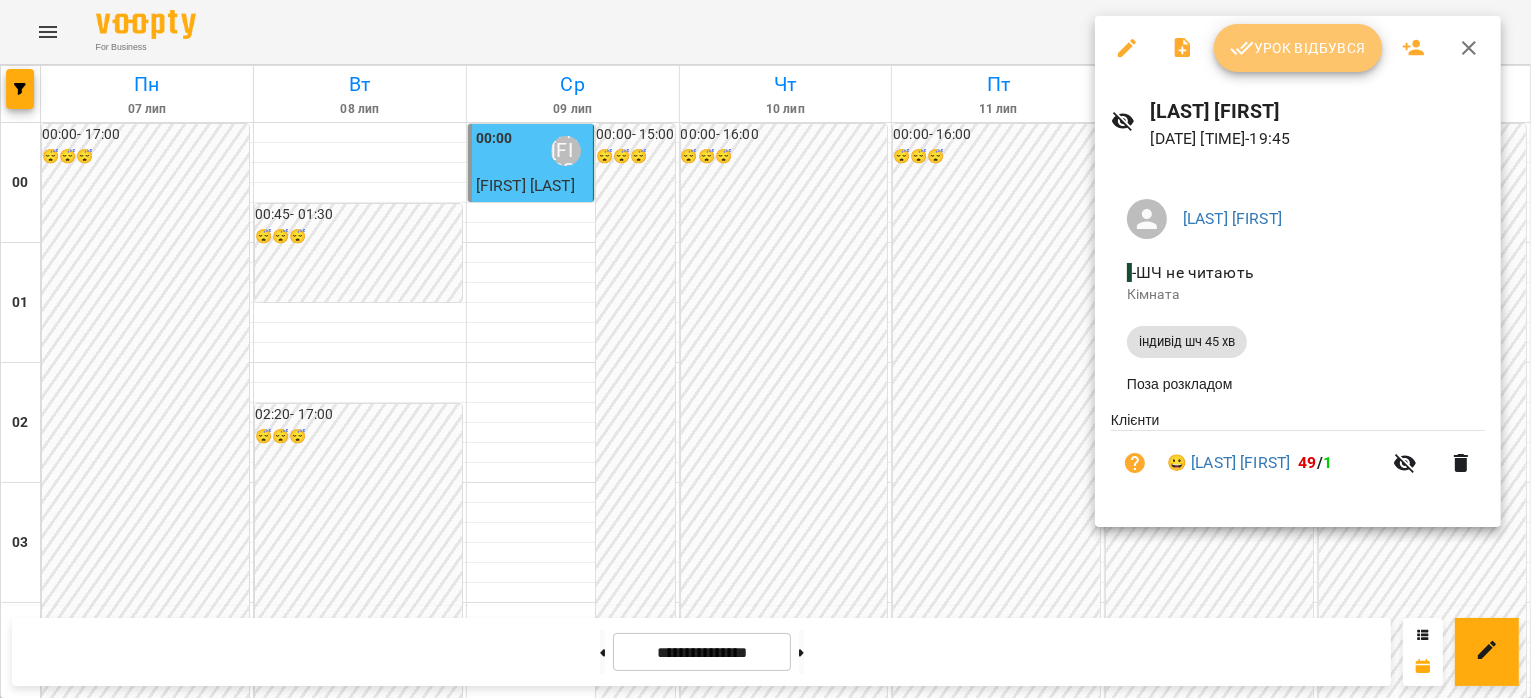 click on "Урок відбувся" at bounding box center (1298, 48) 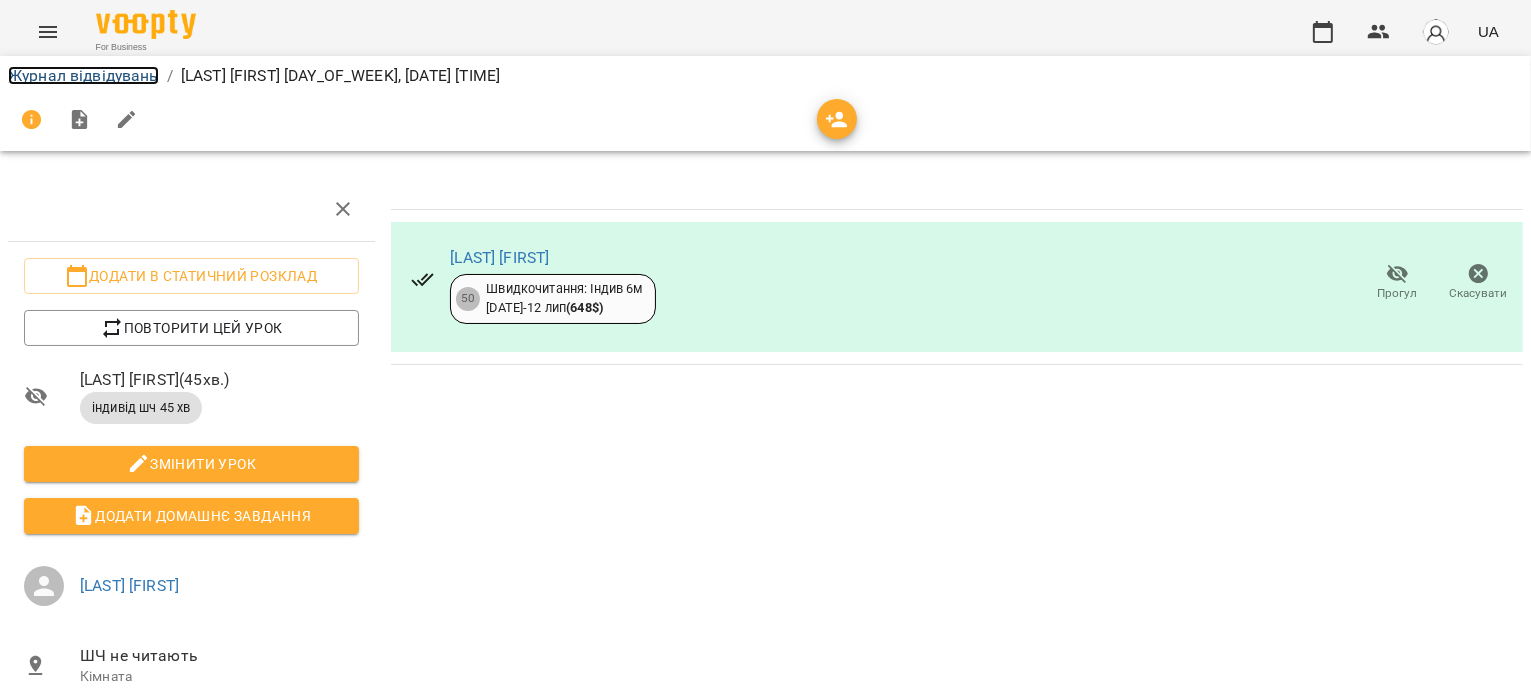 click on "Журнал відвідувань" at bounding box center (83, 75) 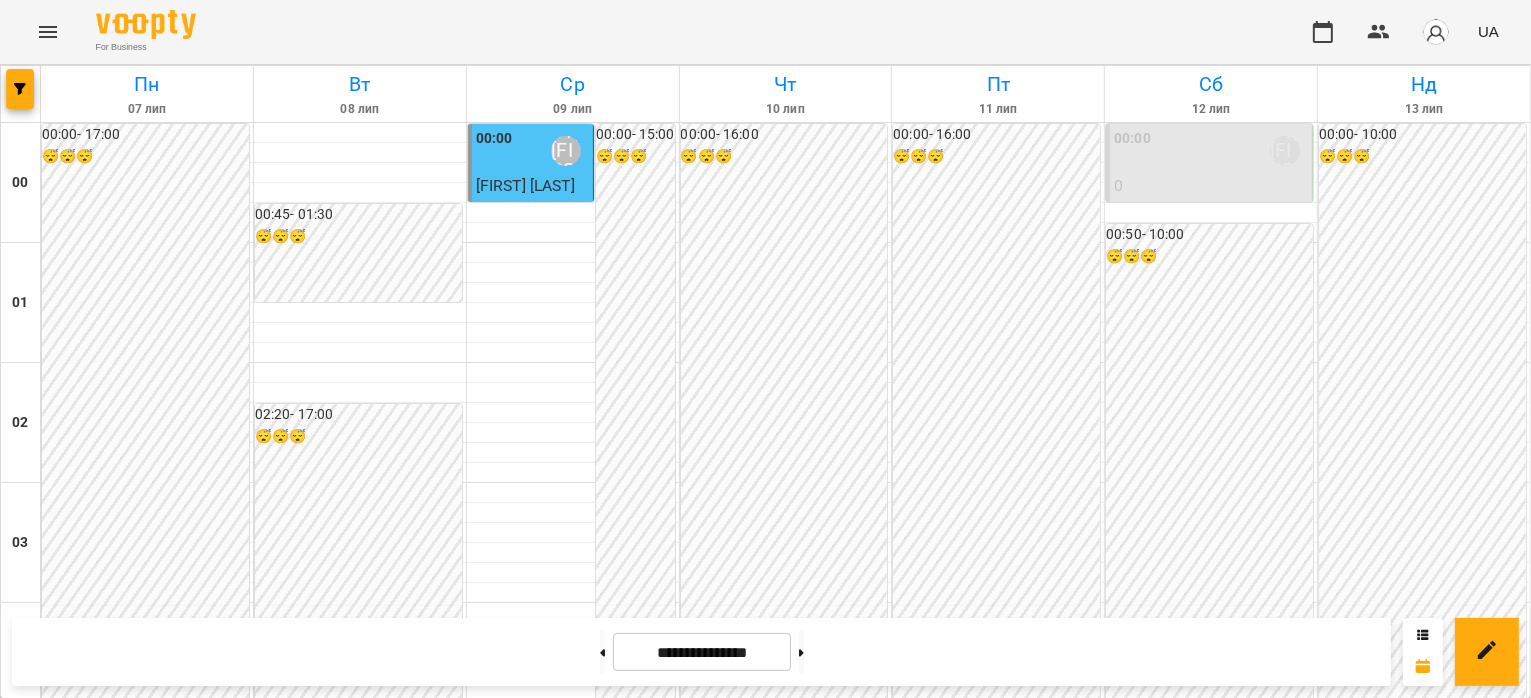 scroll, scrollTop: 2200, scrollLeft: 0, axis: vertical 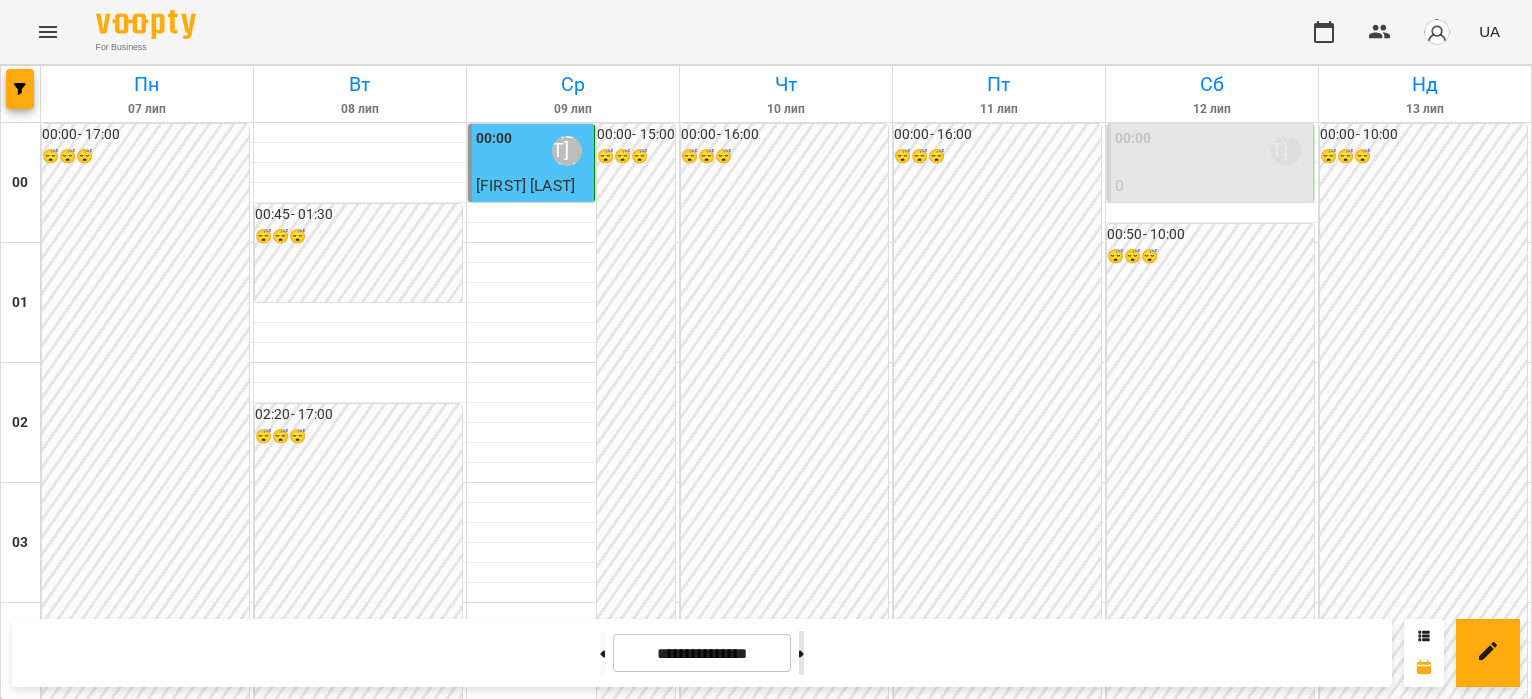 click at bounding box center (801, 653) 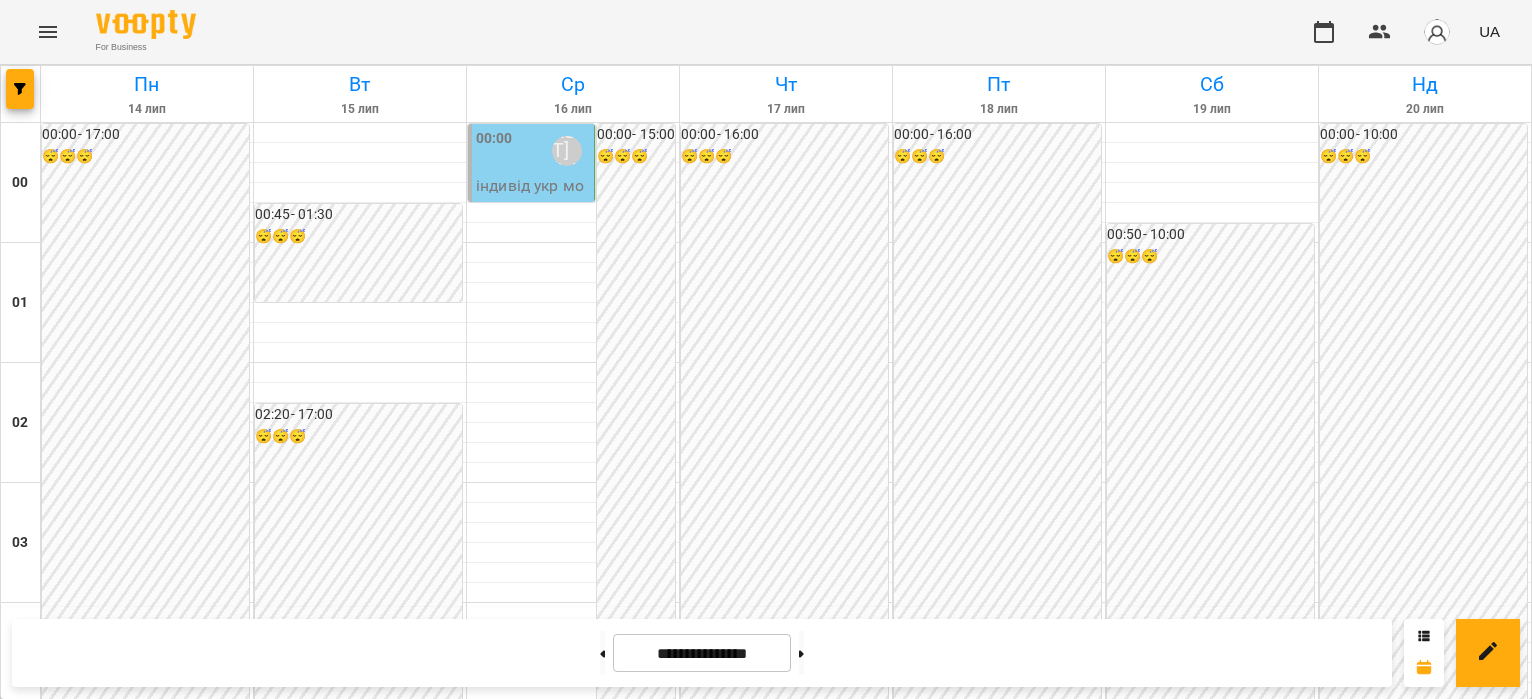 scroll, scrollTop: 2393, scrollLeft: 0, axis: vertical 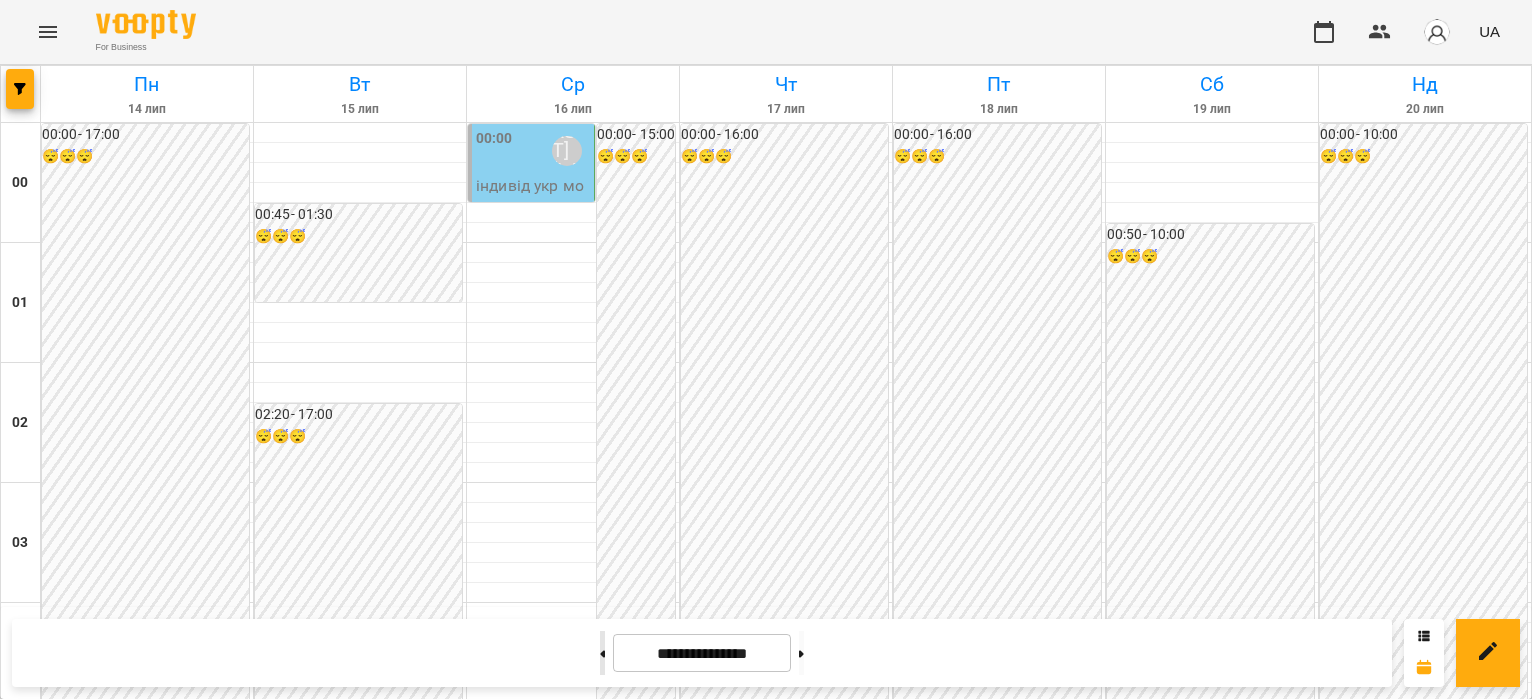 click at bounding box center [602, 653] 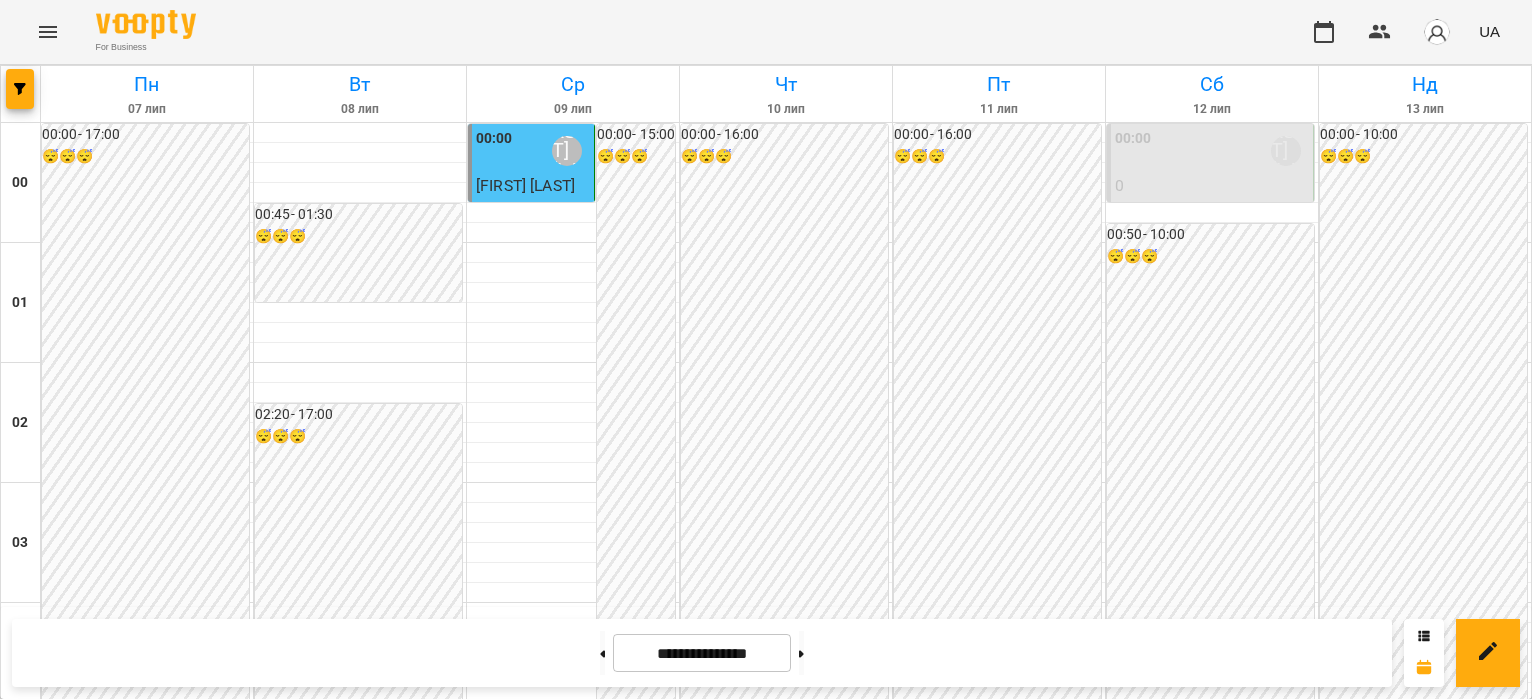 scroll, scrollTop: 1893, scrollLeft: 0, axis: vertical 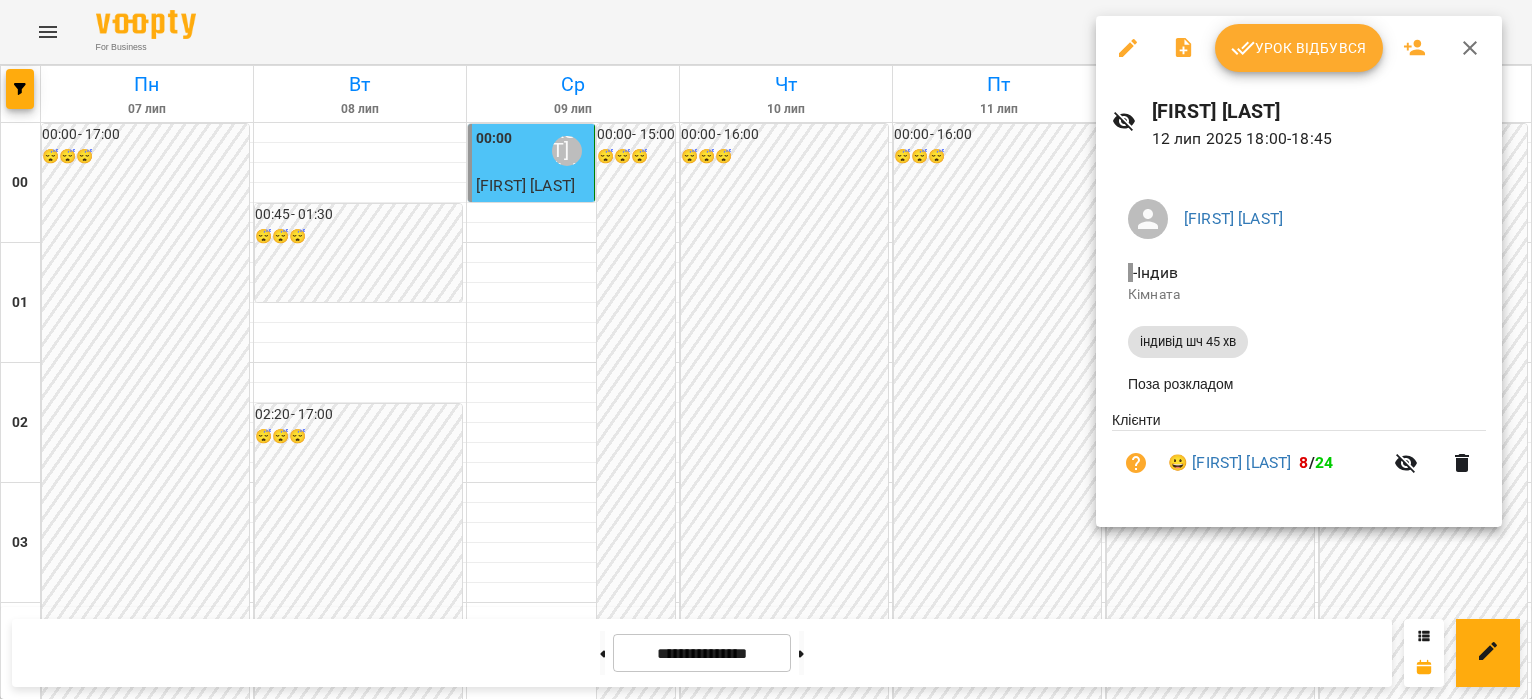 click 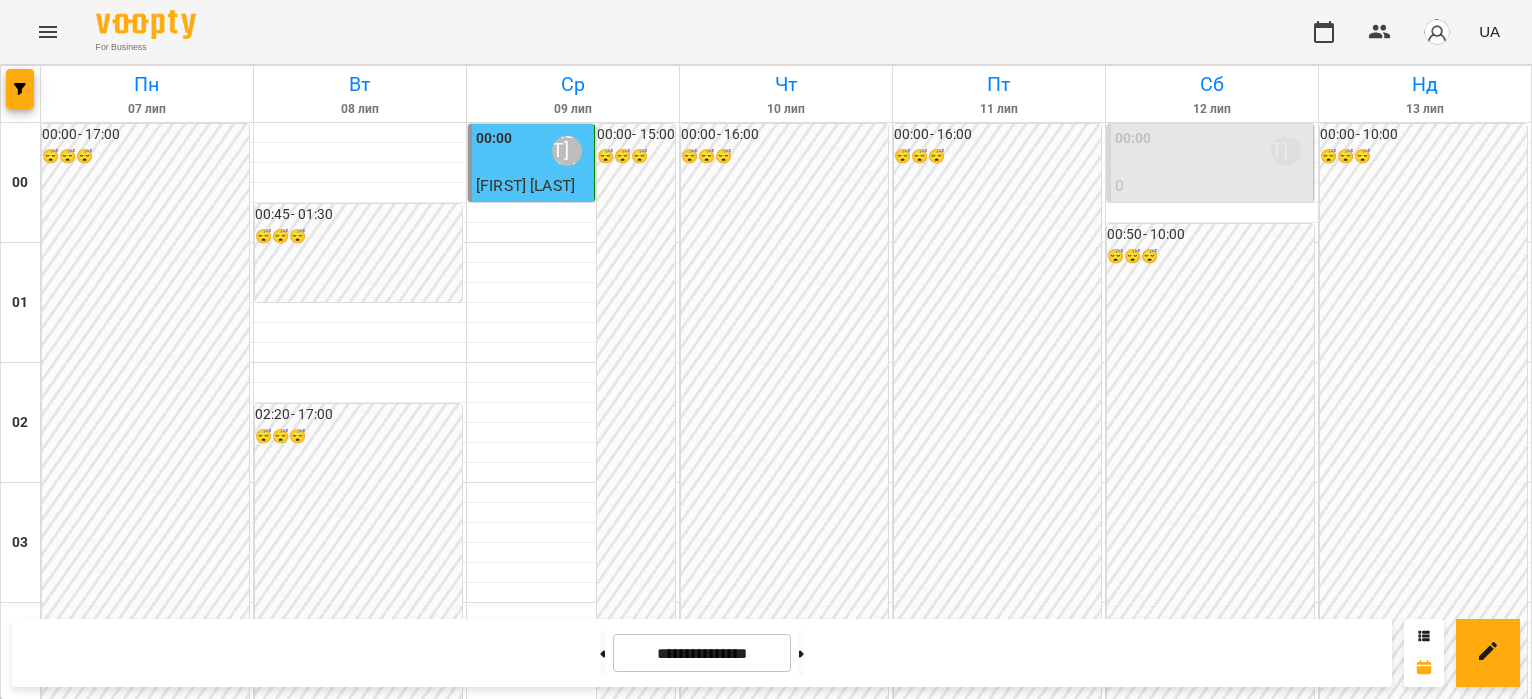 click on "18:00 Литвин Галина" at bounding box center [1212, 2311] 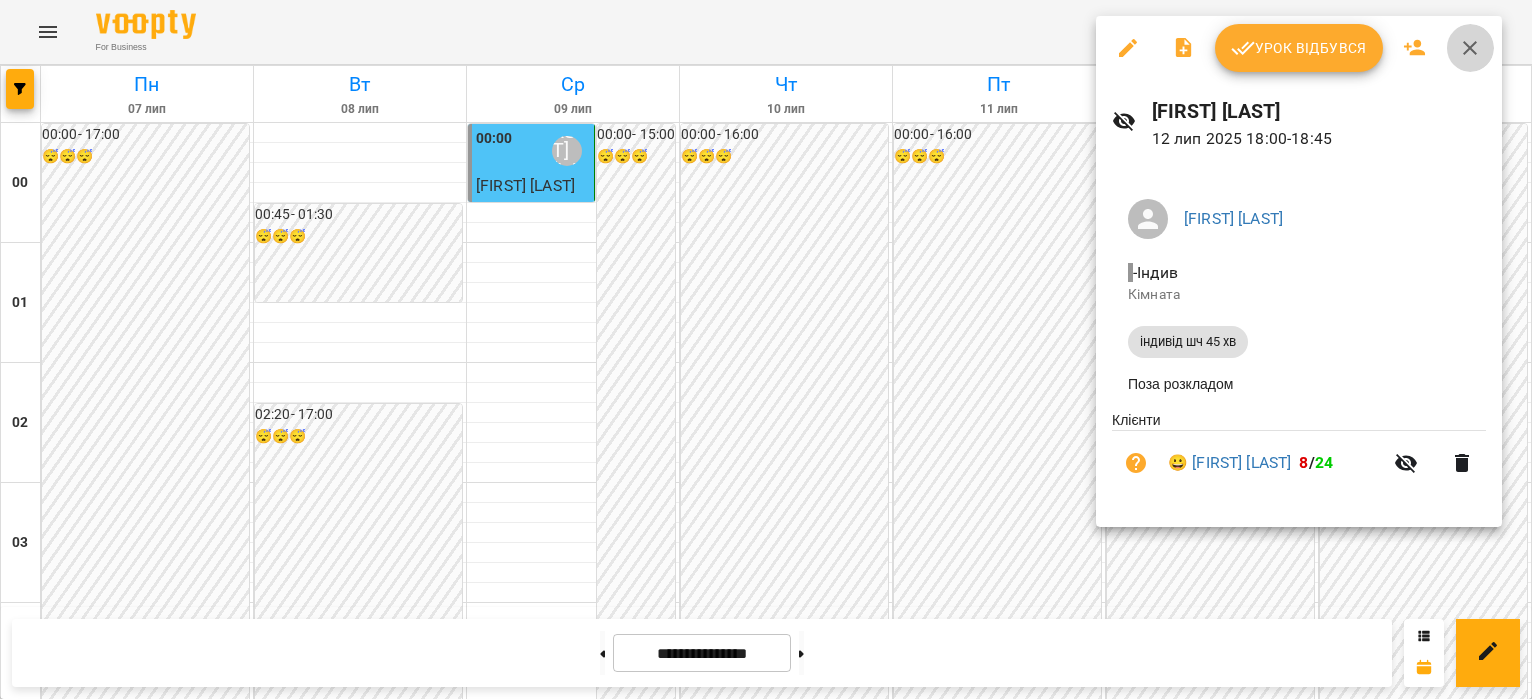 click 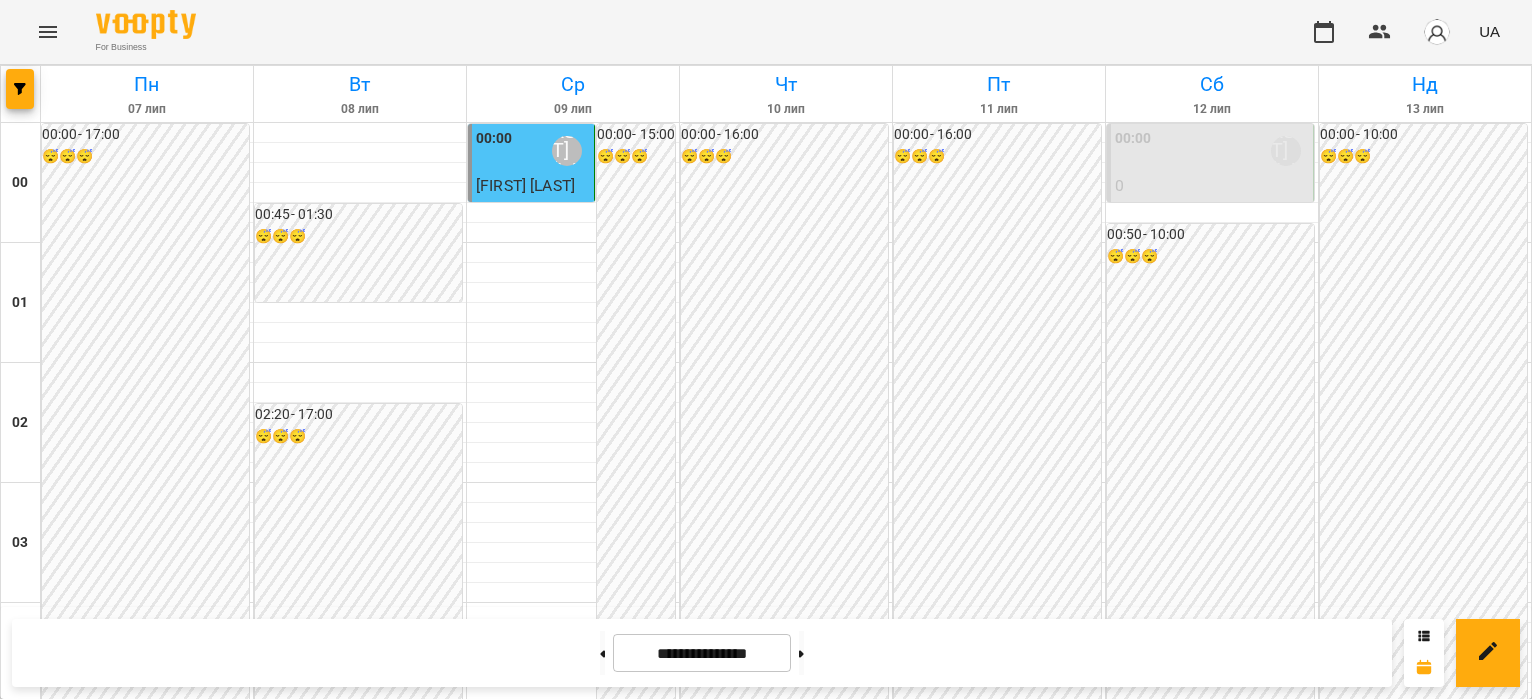 click on "18:00 Литвин Галина" at bounding box center [1212, 2311] 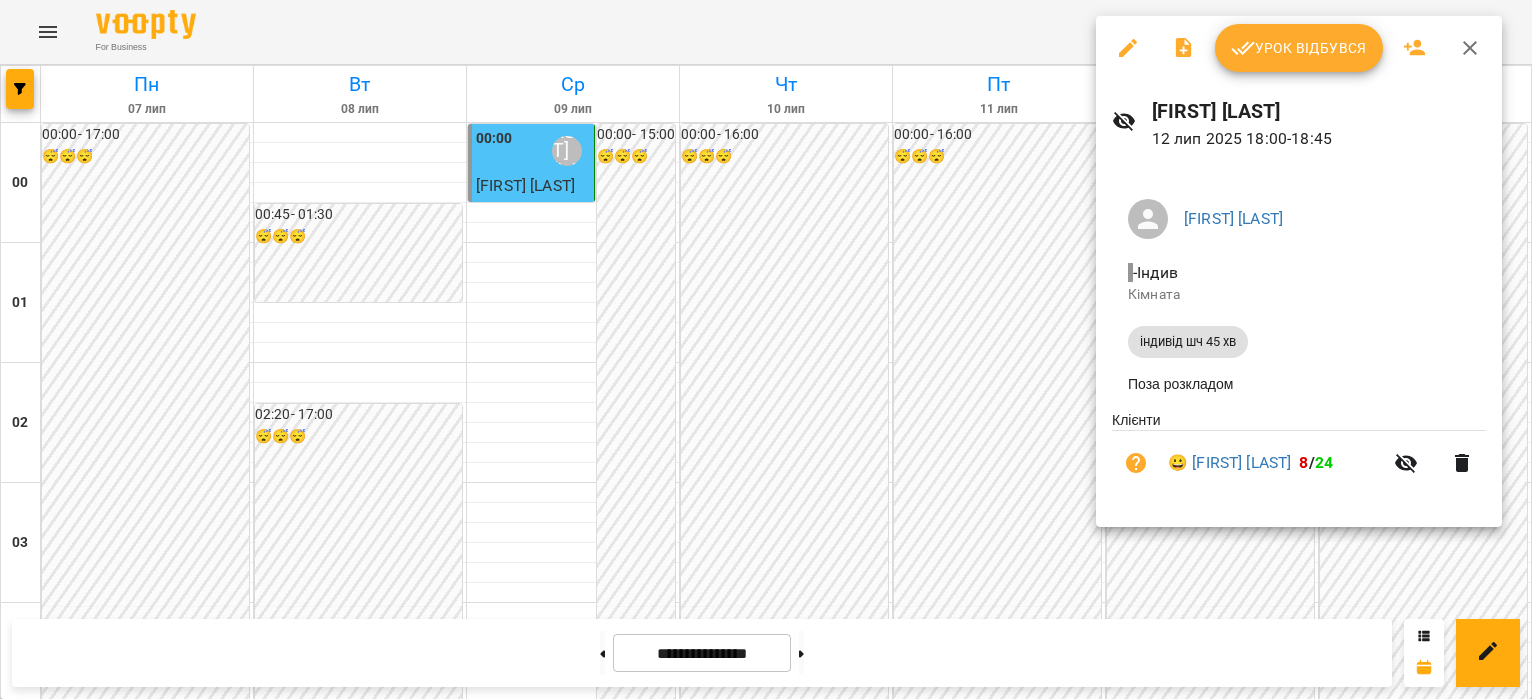 click on "Урок відбувся" at bounding box center (1299, 48) 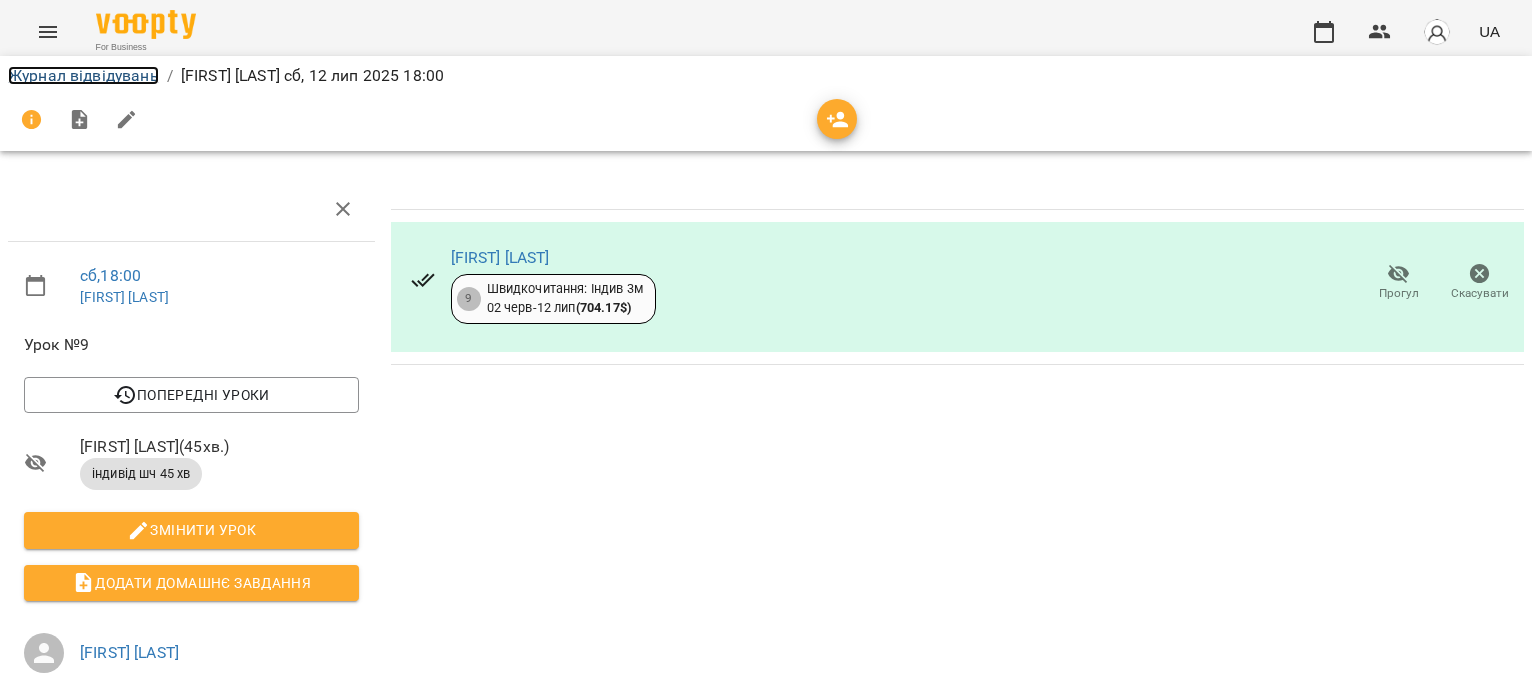 click on "Журнал відвідувань" at bounding box center (83, 75) 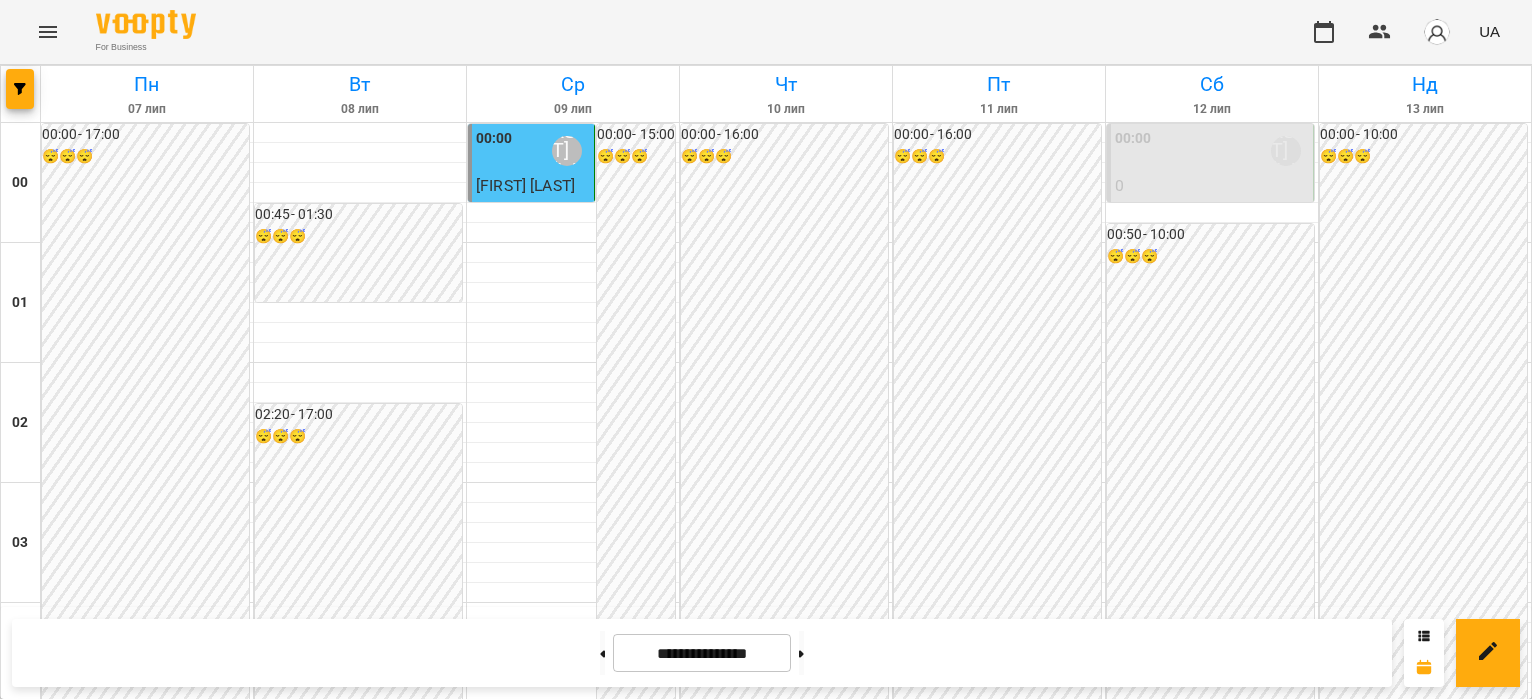 scroll, scrollTop: 2100, scrollLeft: 0, axis: vertical 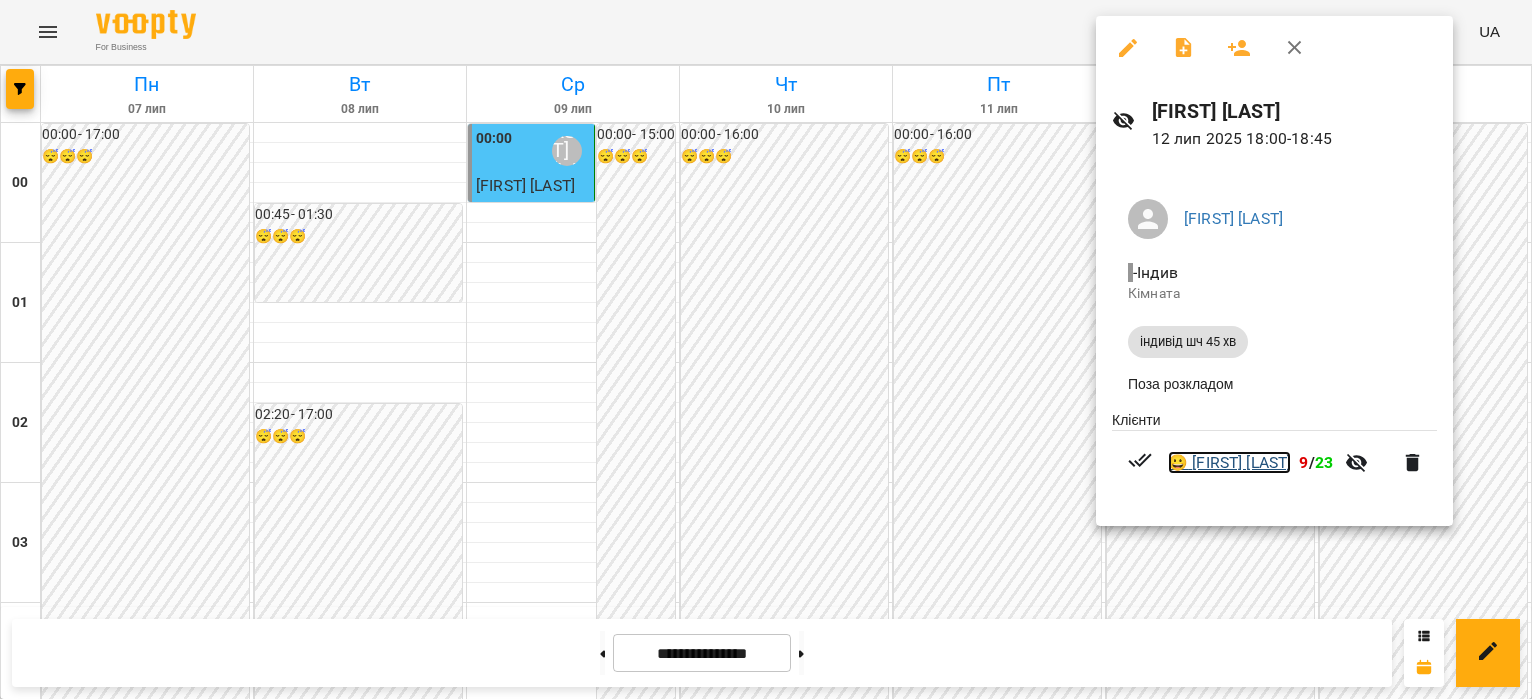 click on "😀   Анна Шевченко" at bounding box center (1229, 463) 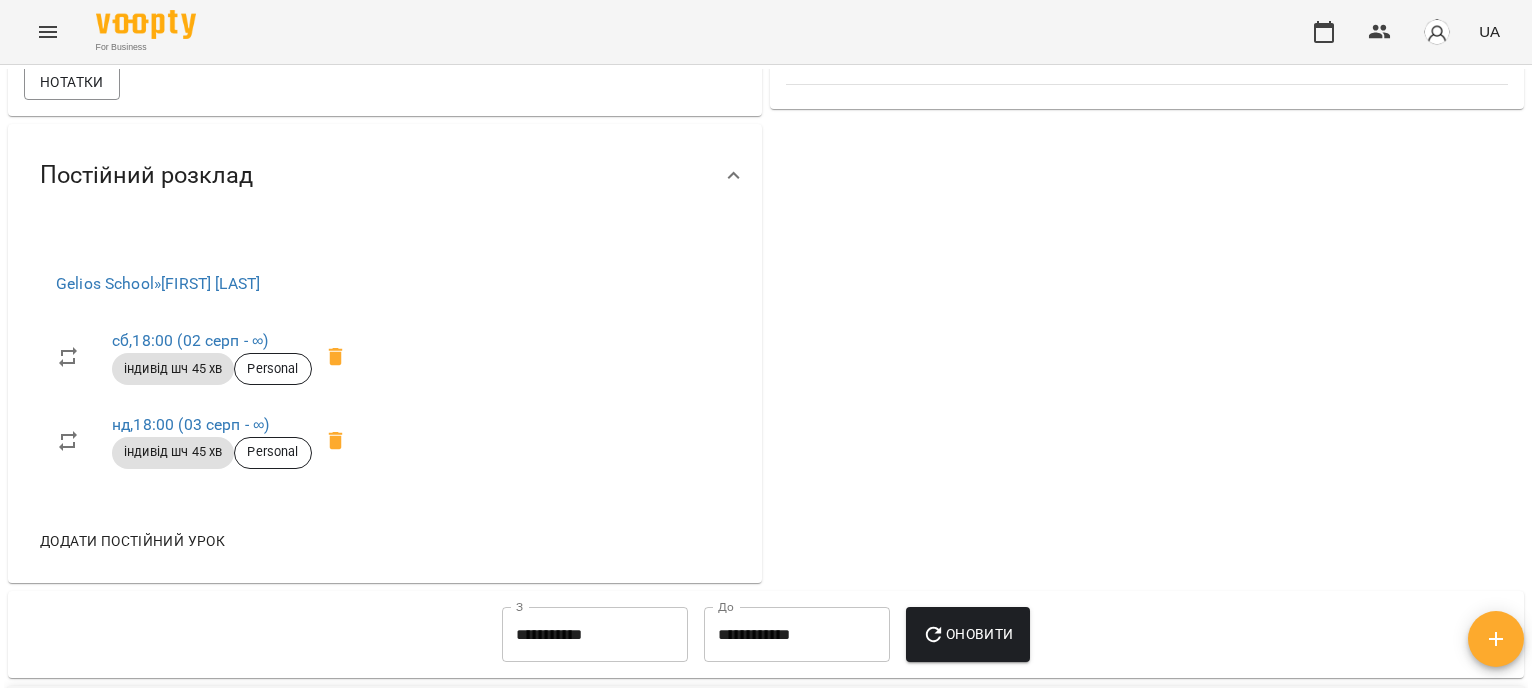 scroll, scrollTop: 600, scrollLeft: 0, axis: vertical 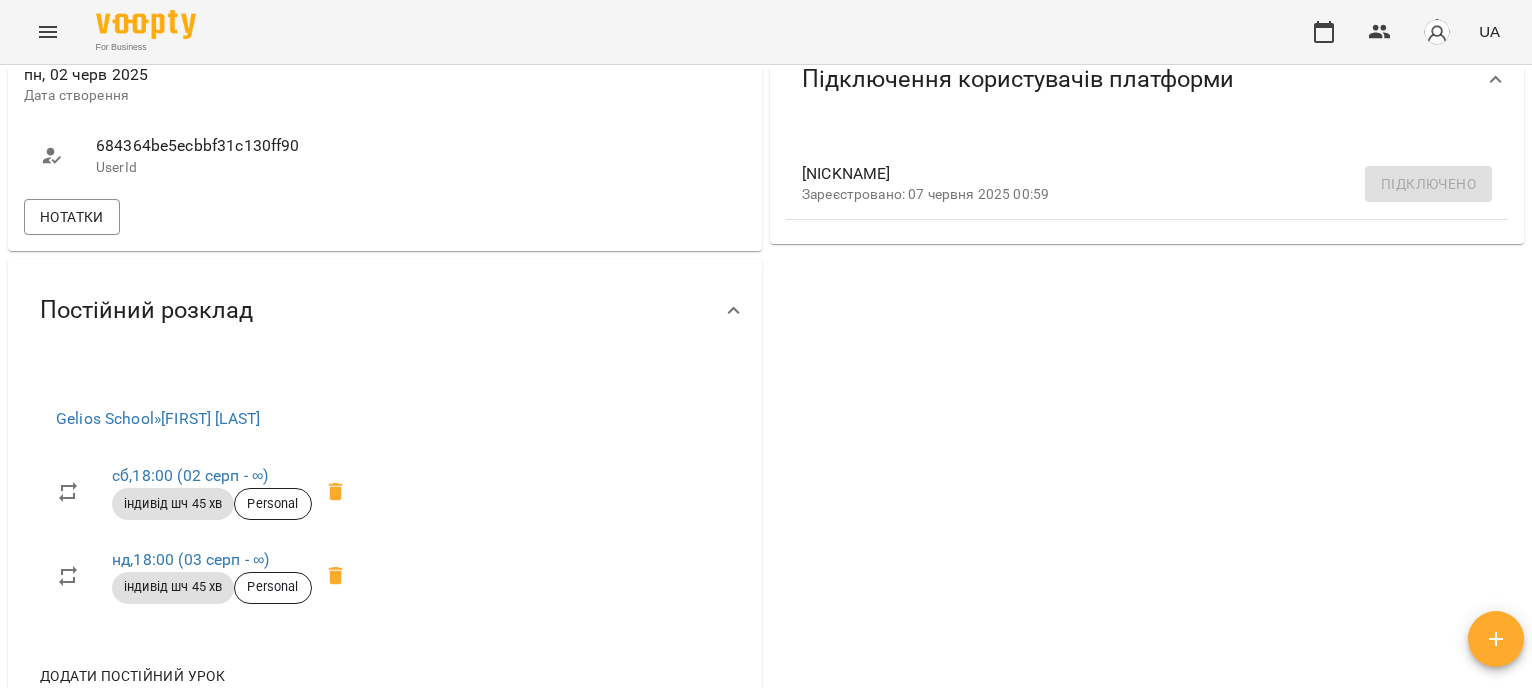 click on "Постійний розклад" at bounding box center [146, 310] 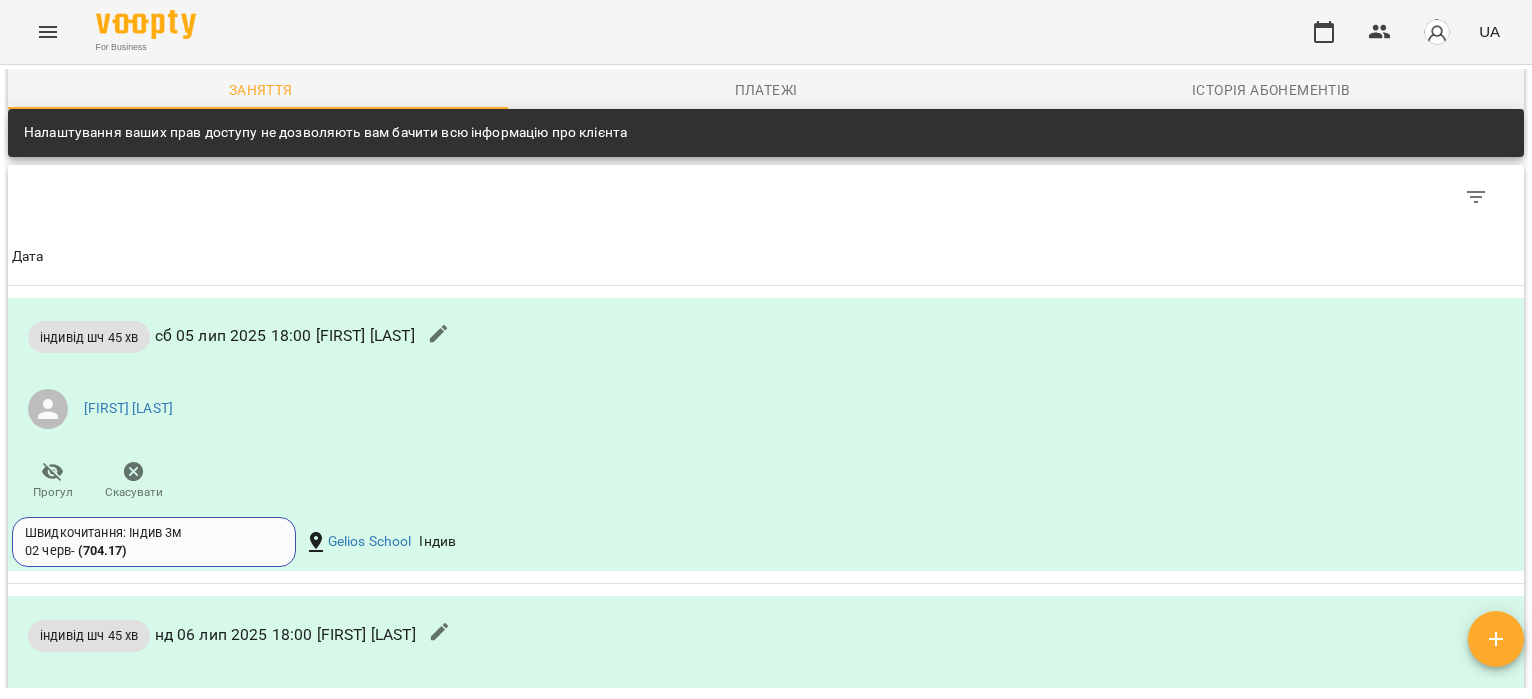 scroll, scrollTop: 864, scrollLeft: 0, axis: vertical 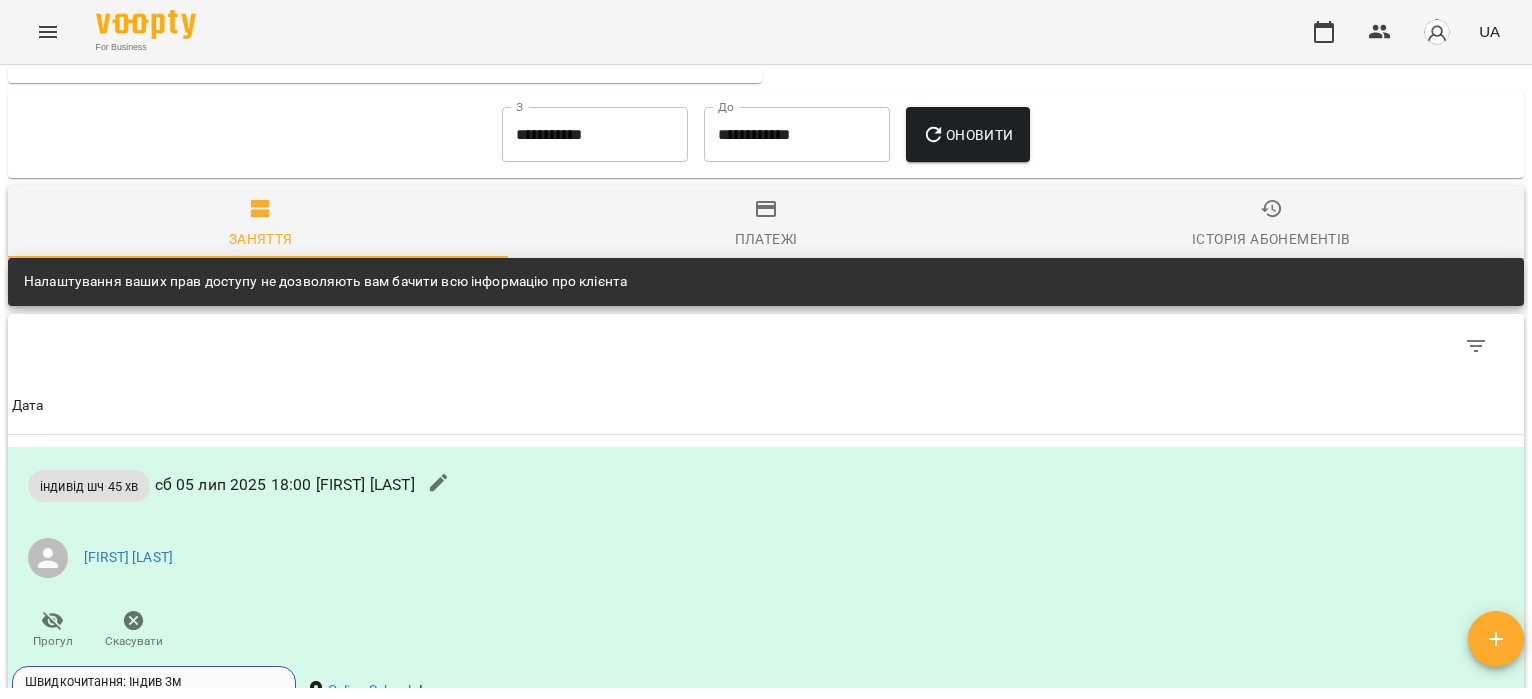 click 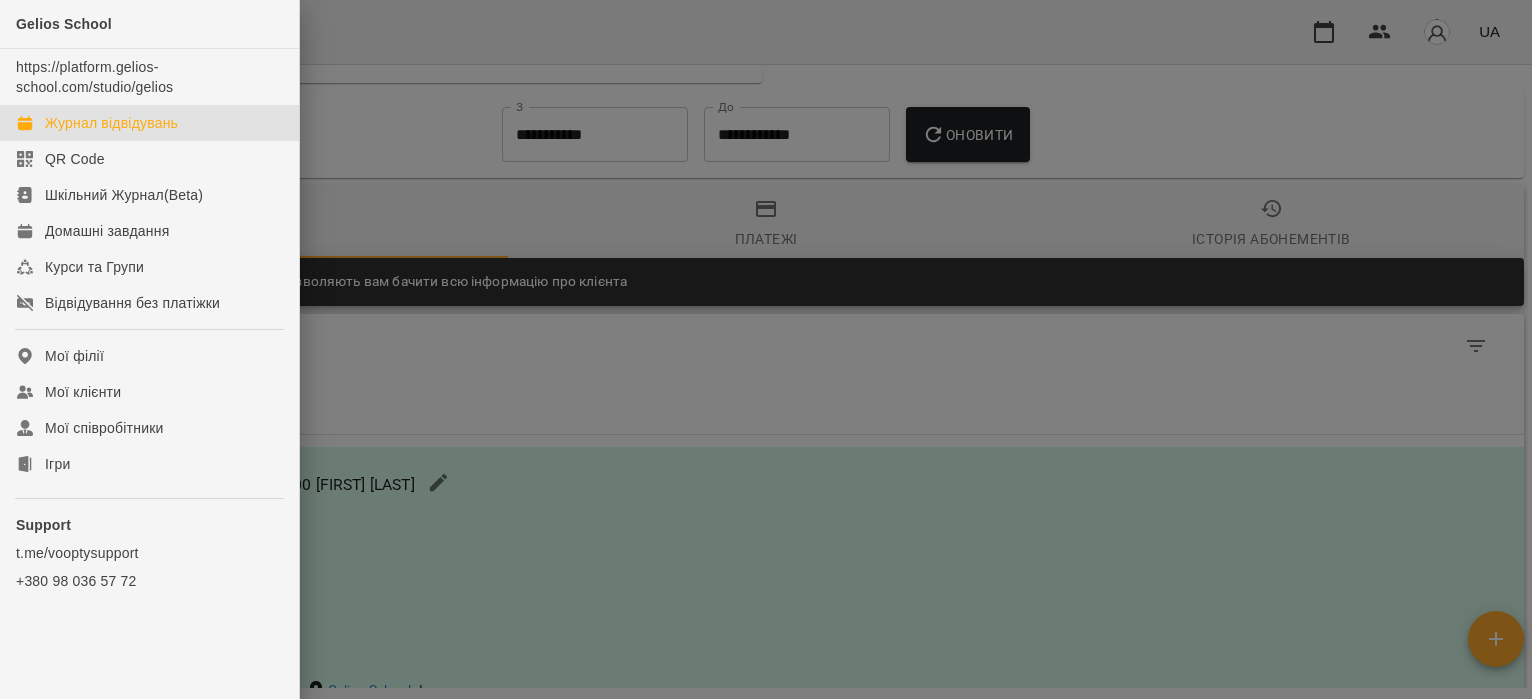 click on "Журнал відвідувань" at bounding box center (111, 123) 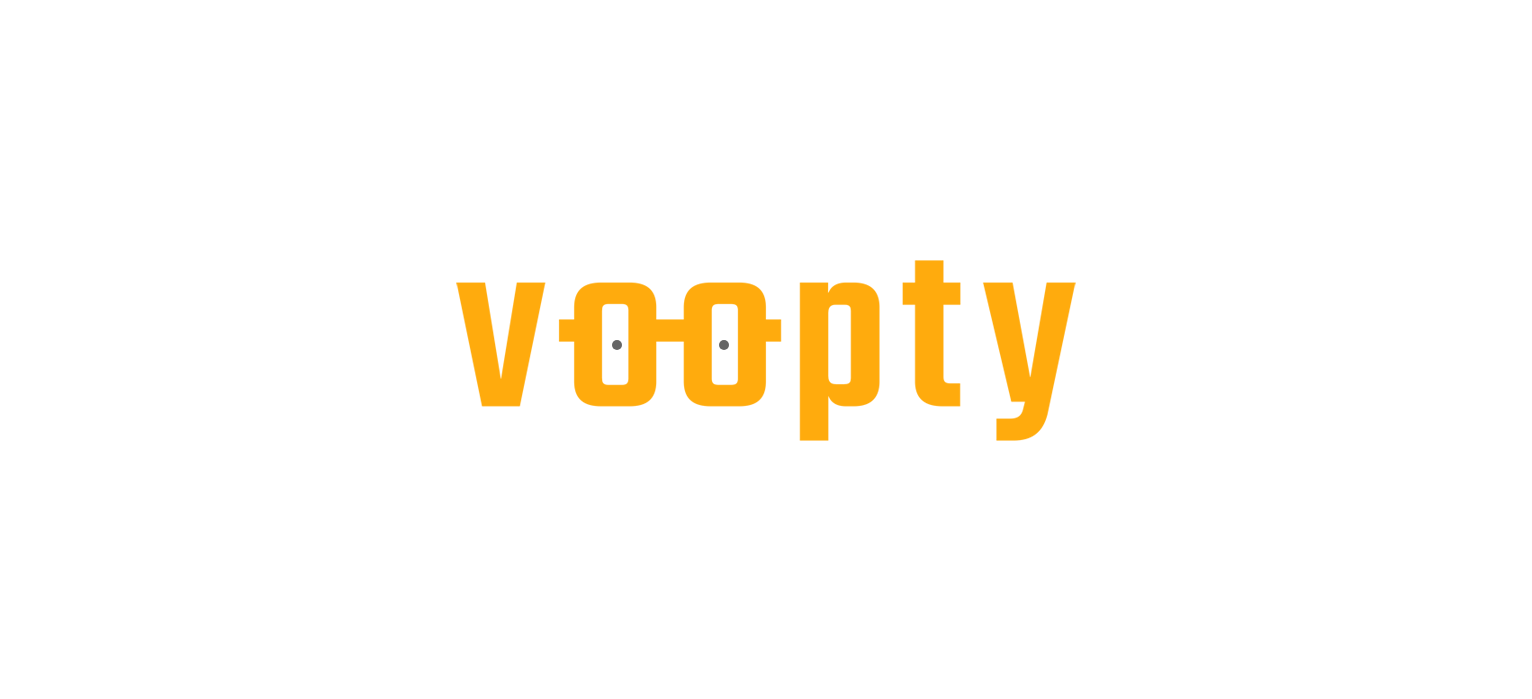 scroll, scrollTop: 0, scrollLeft: 0, axis: both 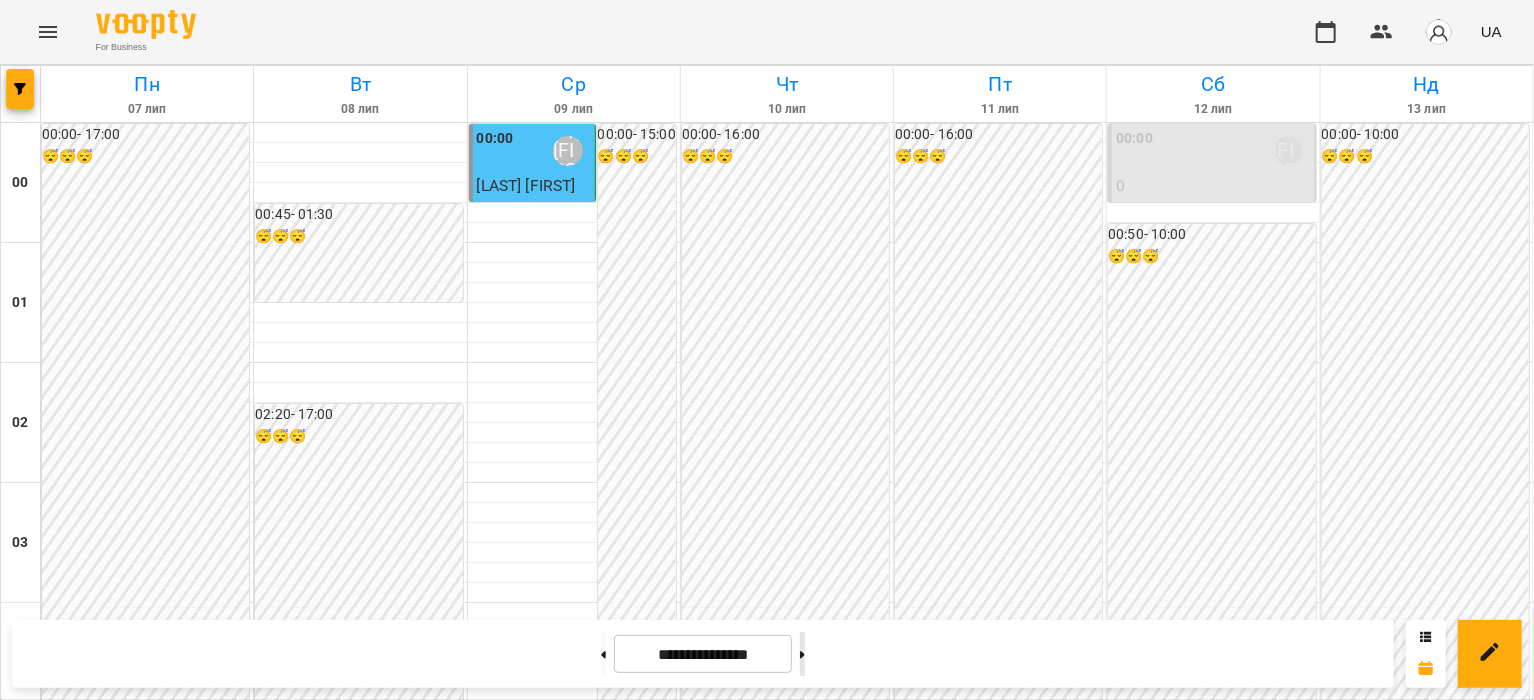 click at bounding box center [802, 654] 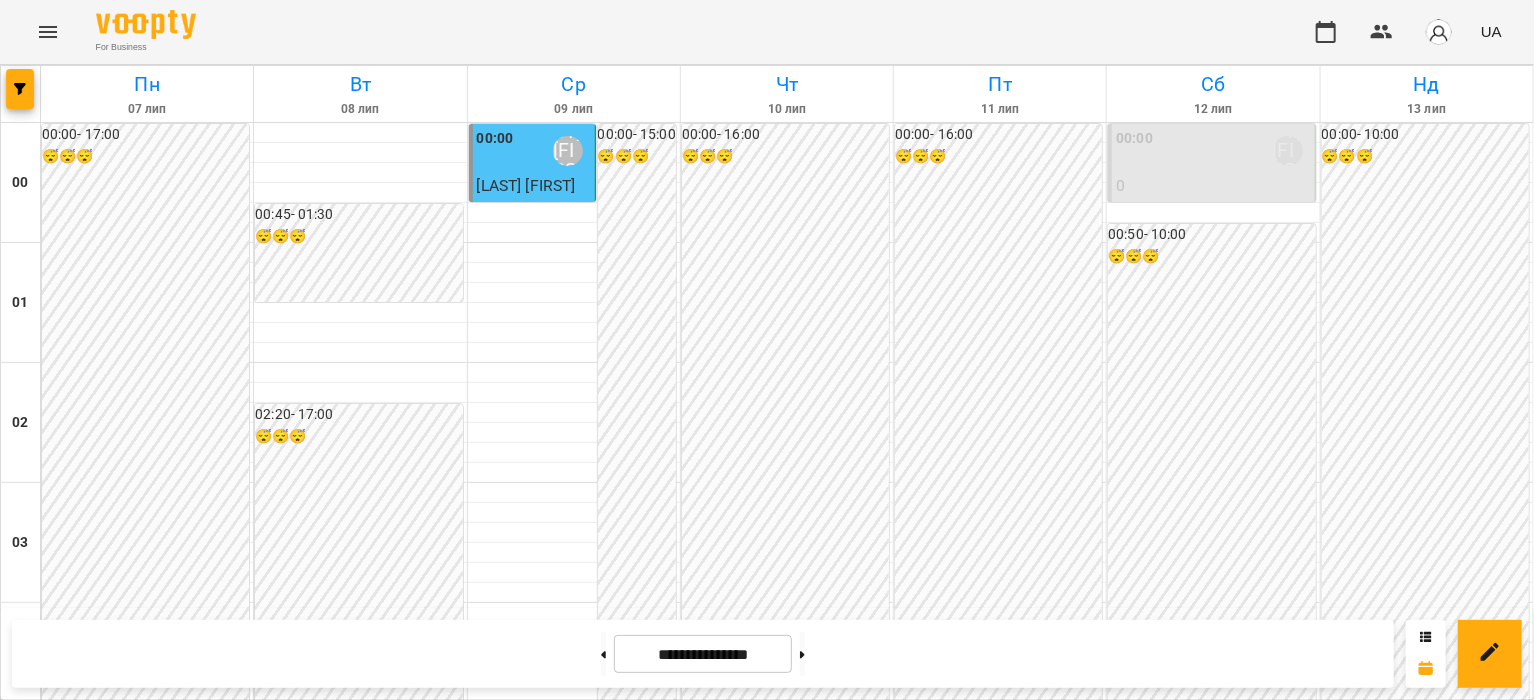 type on "**********" 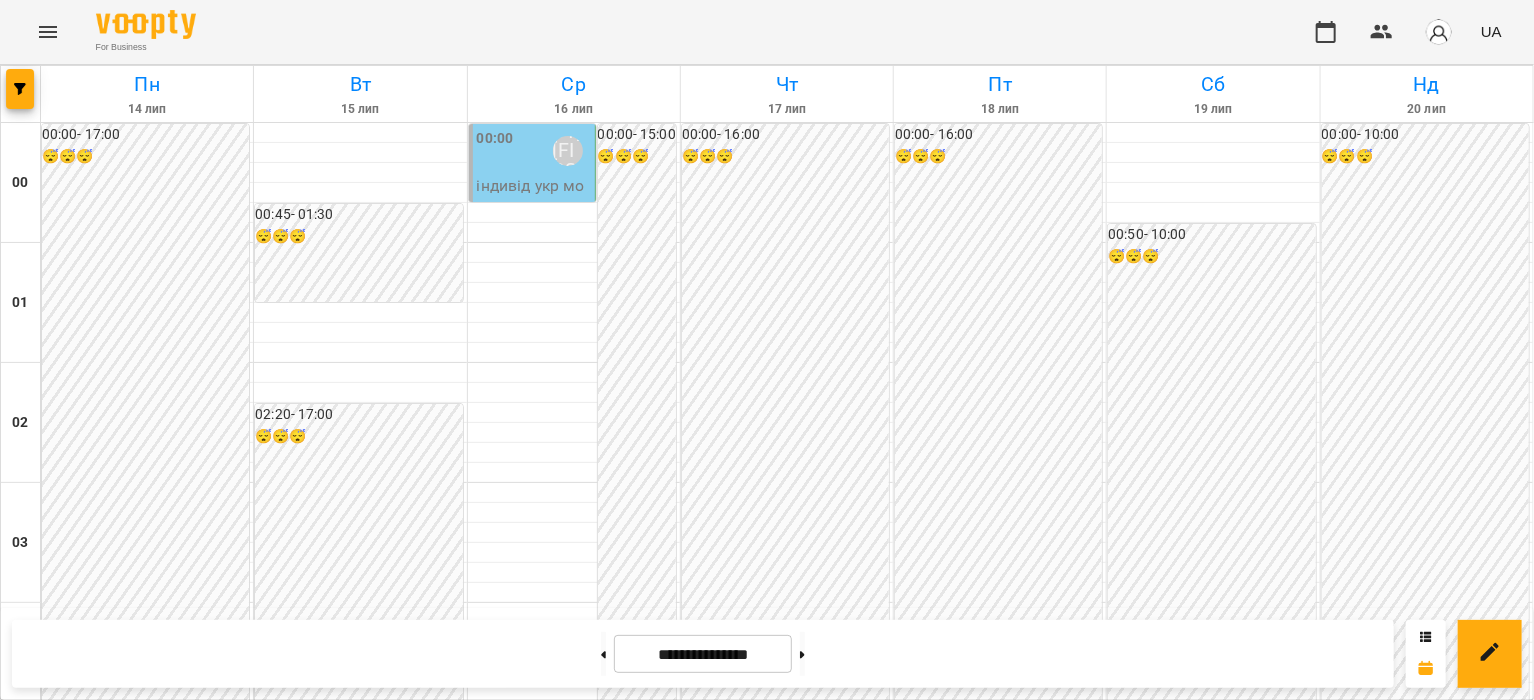 scroll, scrollTop: 1892, scrollLeft: 0, axis: vertical 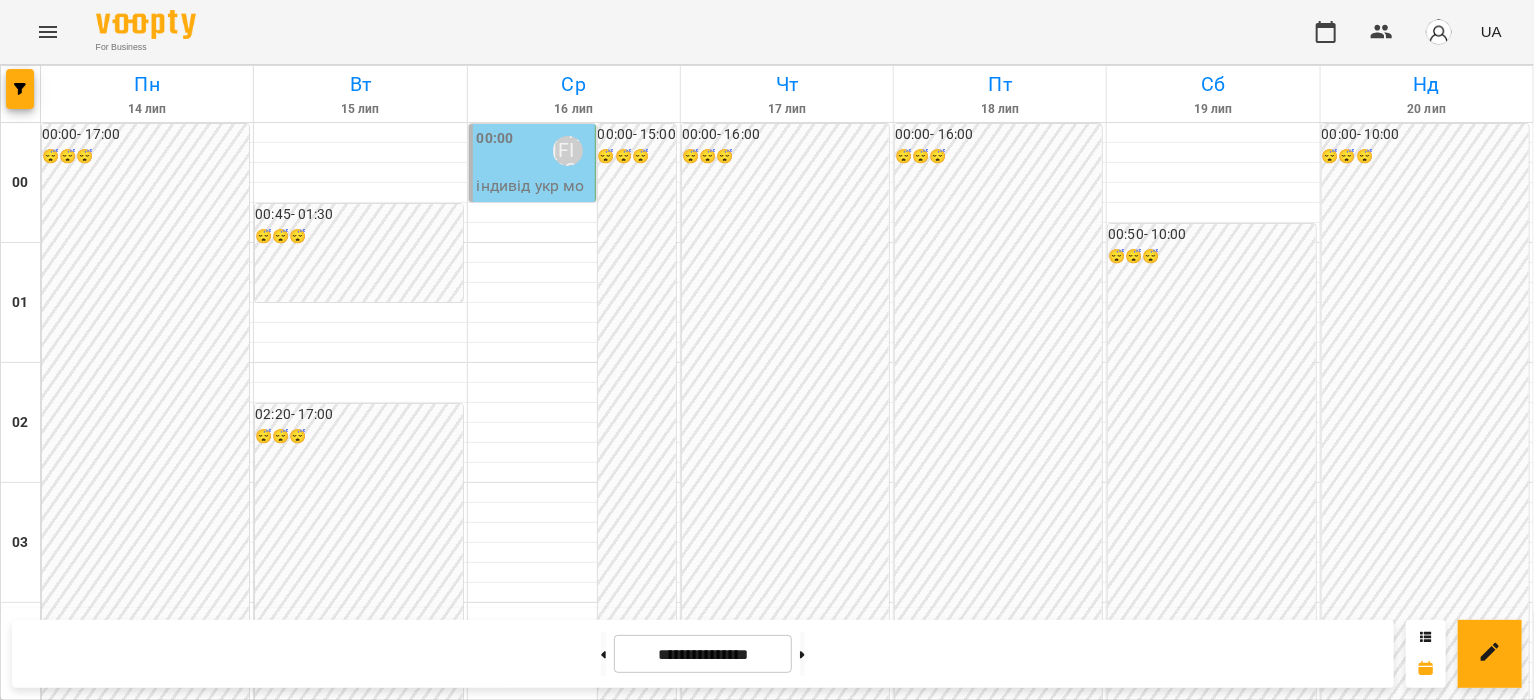 click on "22:00" at bounding box center (921, 2779) 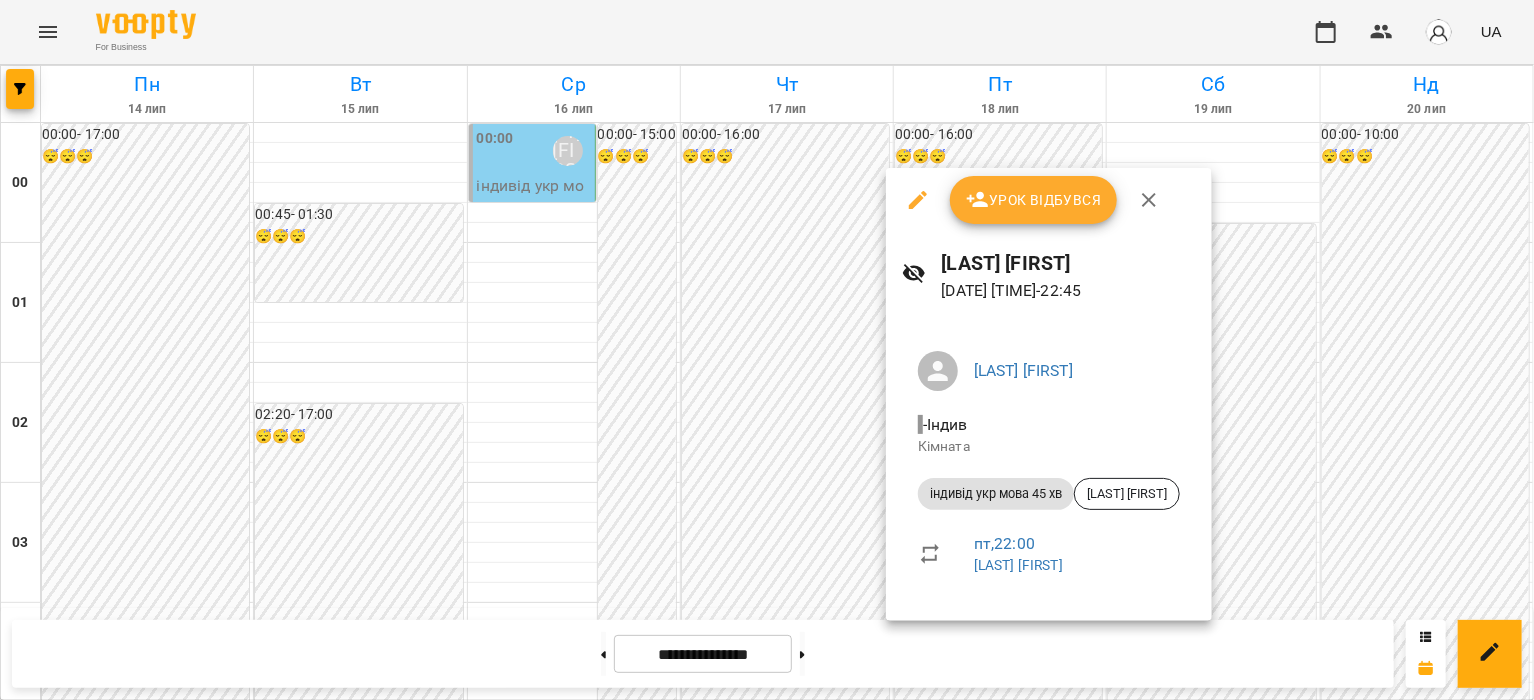 click 